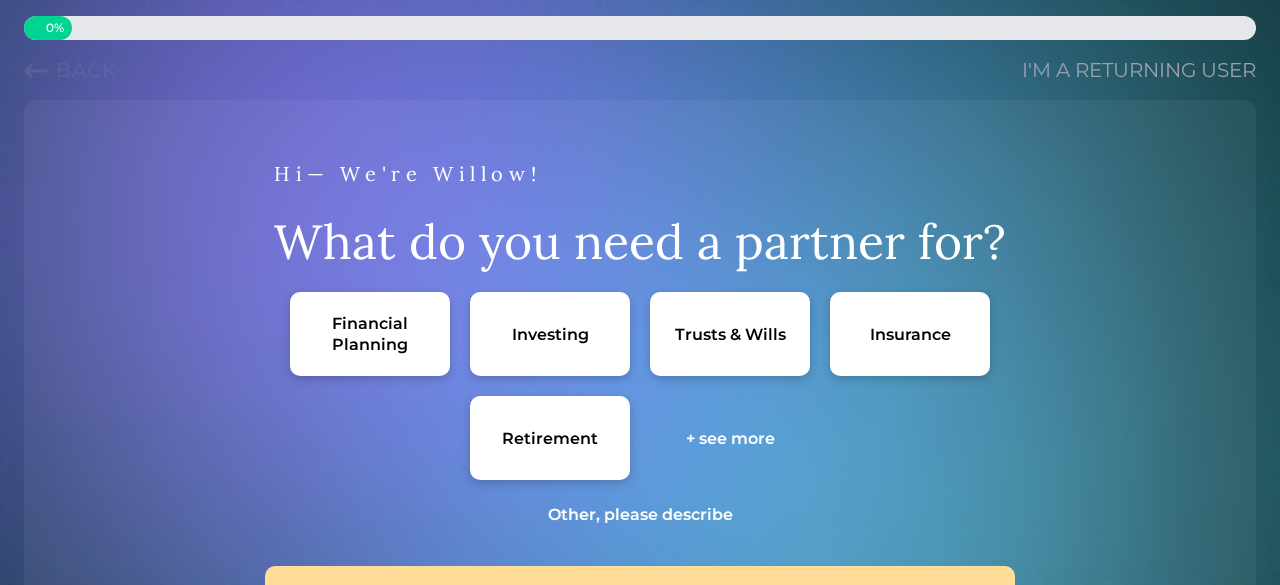 scroll, scrollTop: 0, scrollLeft: 0, axis: both 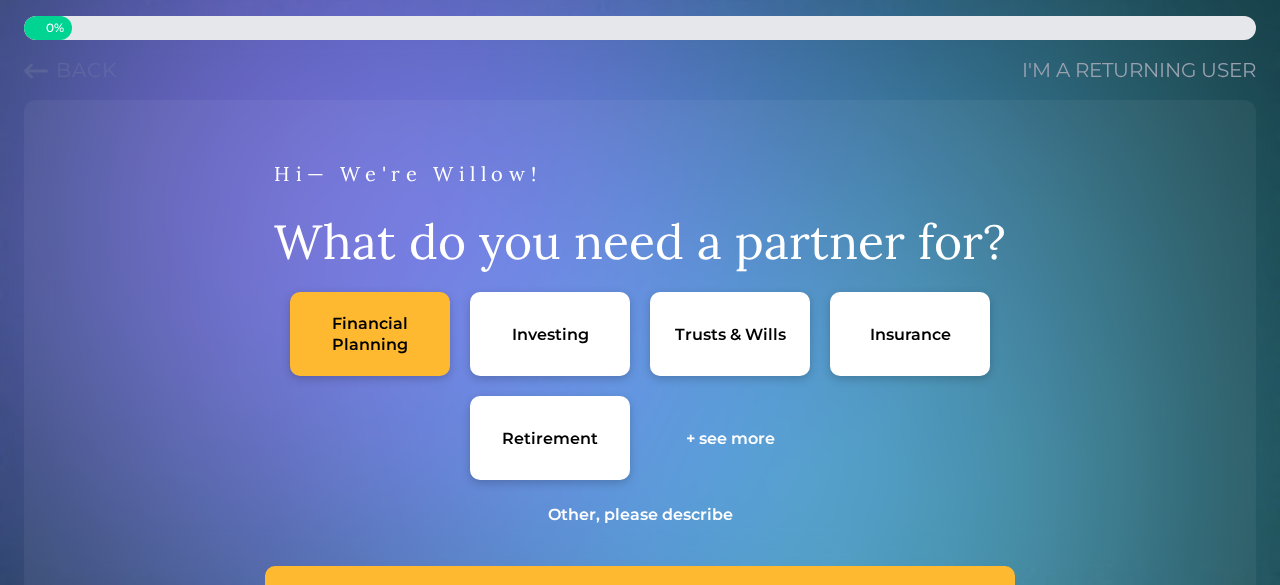 click on "Investing" at bounding box center [550, 334] 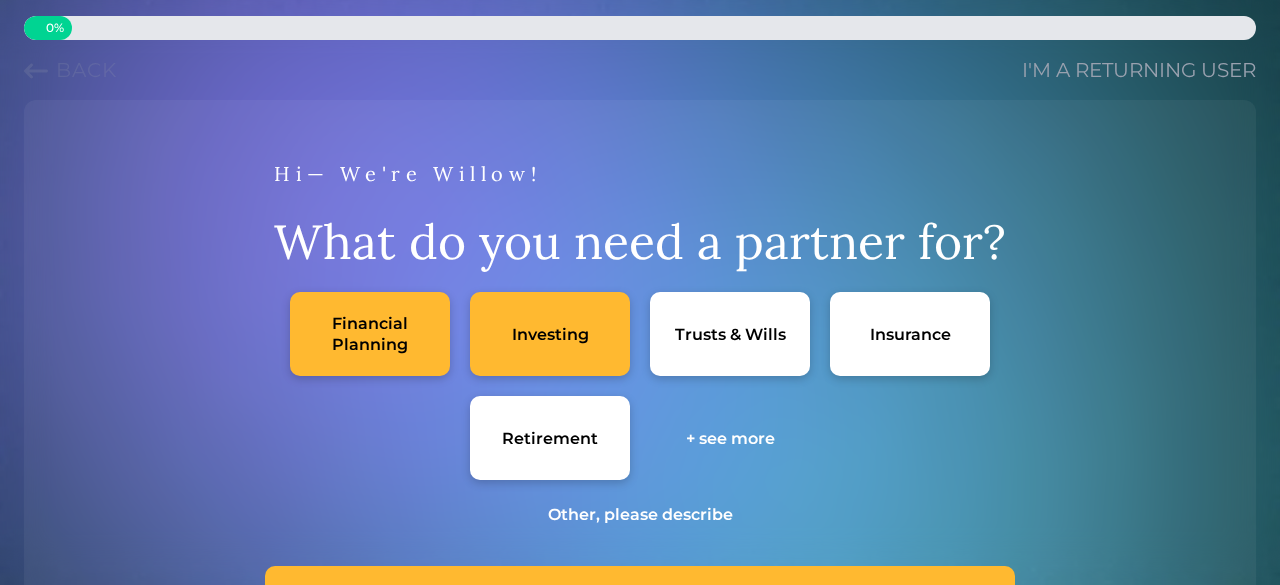 click on "Retirement" at bounding box center (550, 438) 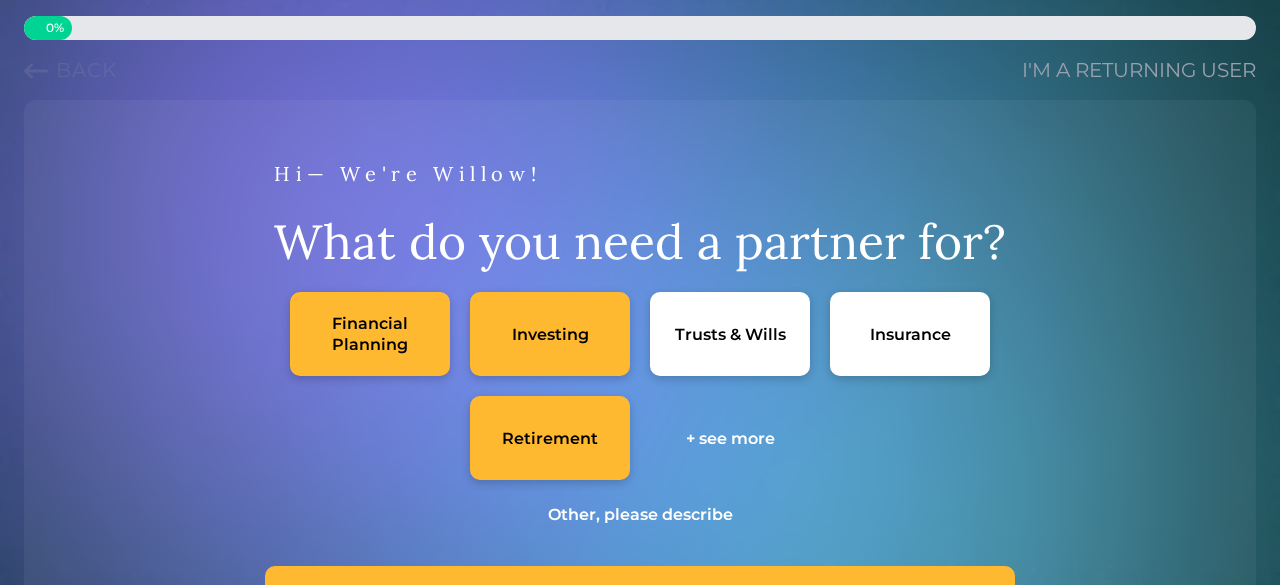 click on "+ see more" at bounding box center [730, 438] 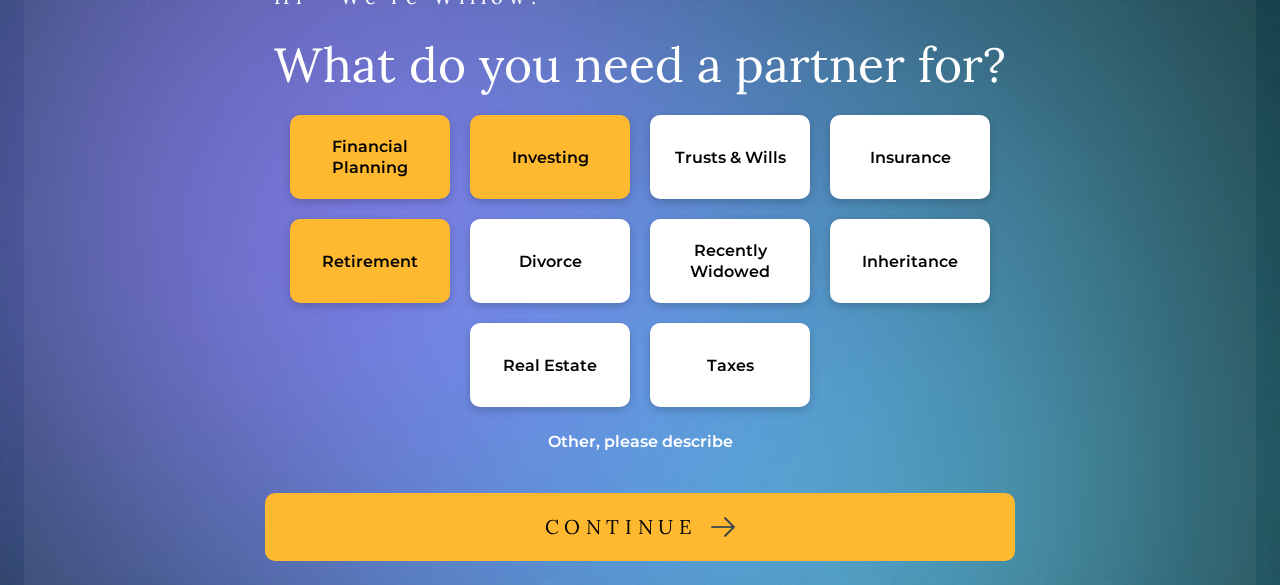 scroll, scrollTop: 176, scrollLeft: 0, axis: vertical 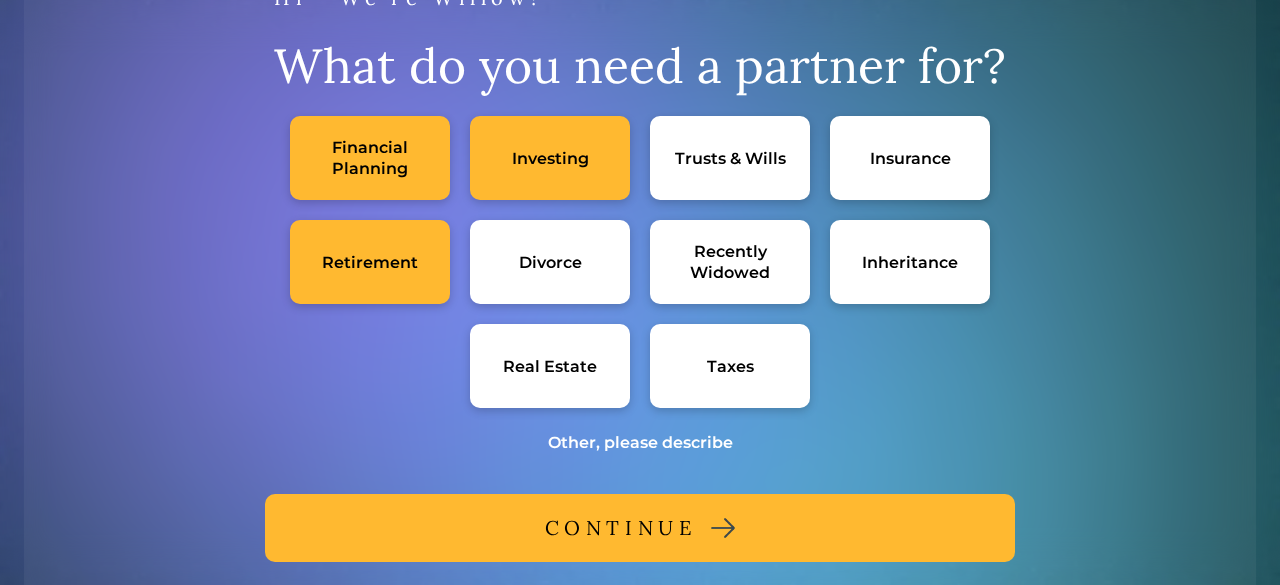 click on "CONTINUE" at bounding box center [640, 528] 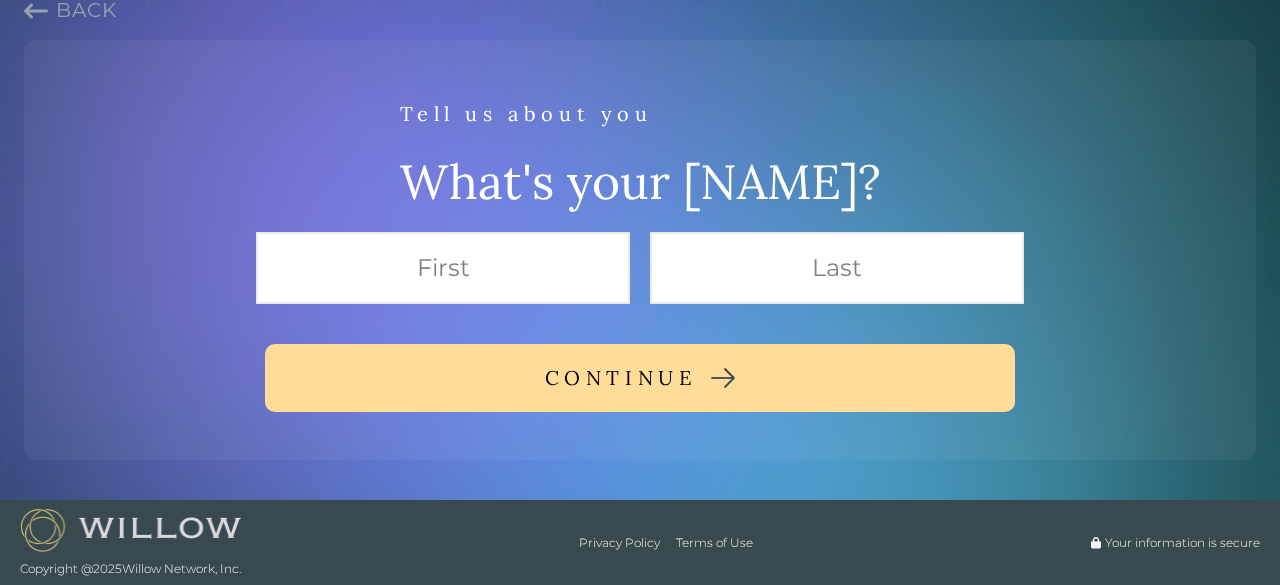 scroll, scrollTop: 61, scrollLeft: 0, axis: vertical 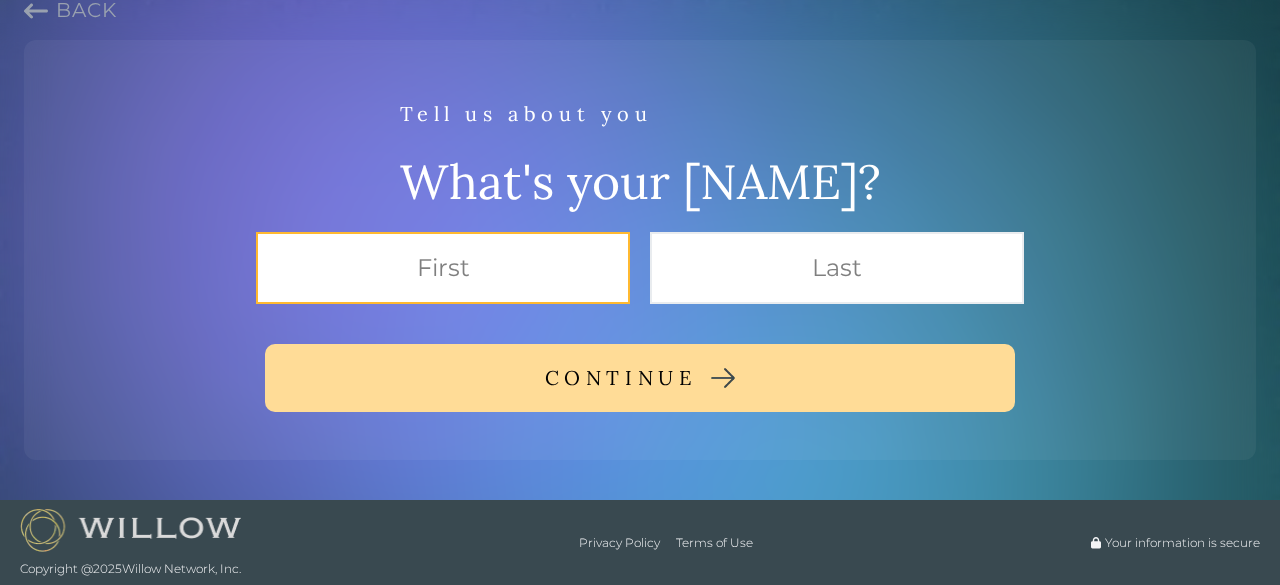 click at bounding box center [443, 268] 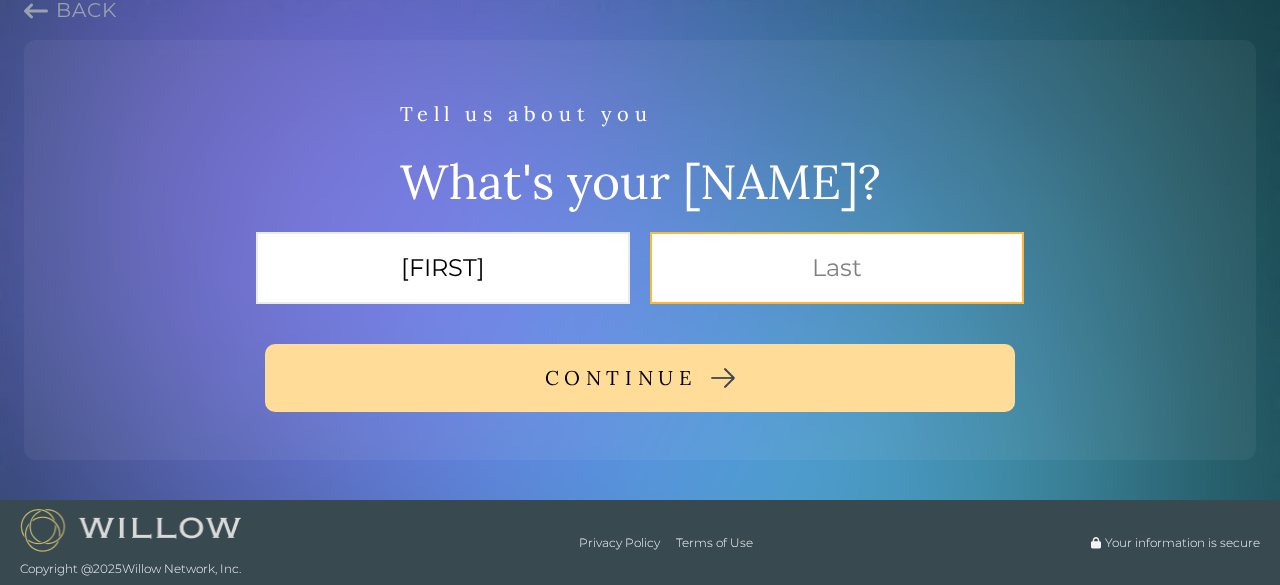 type on "[LAST]" 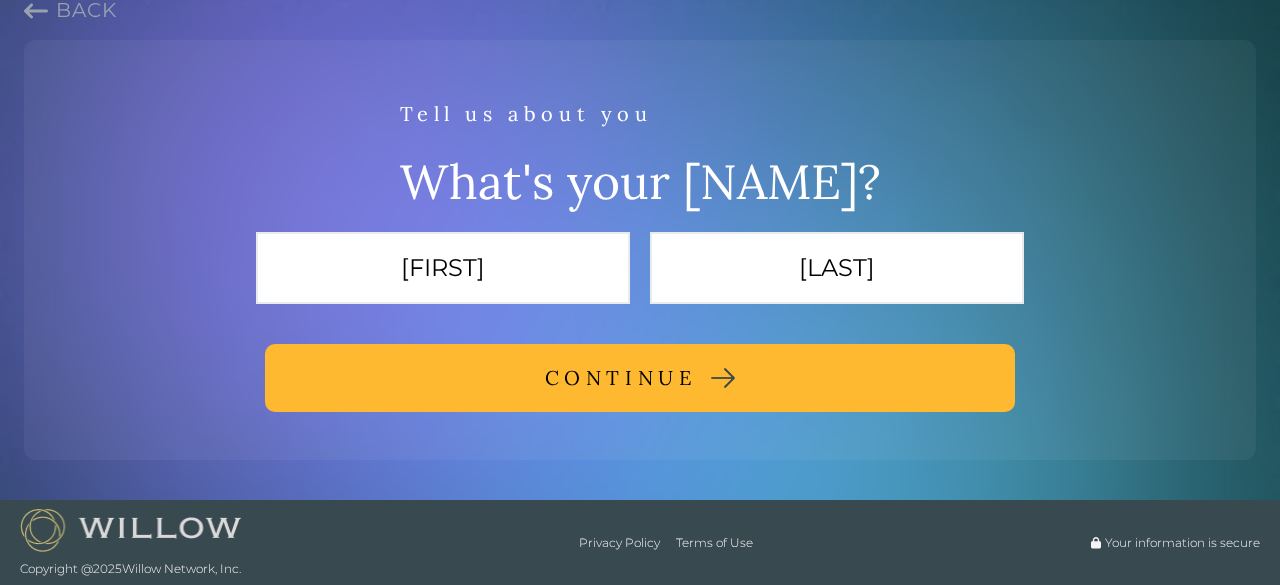 click on "CONTINUE" at bounding box center (621, 378) 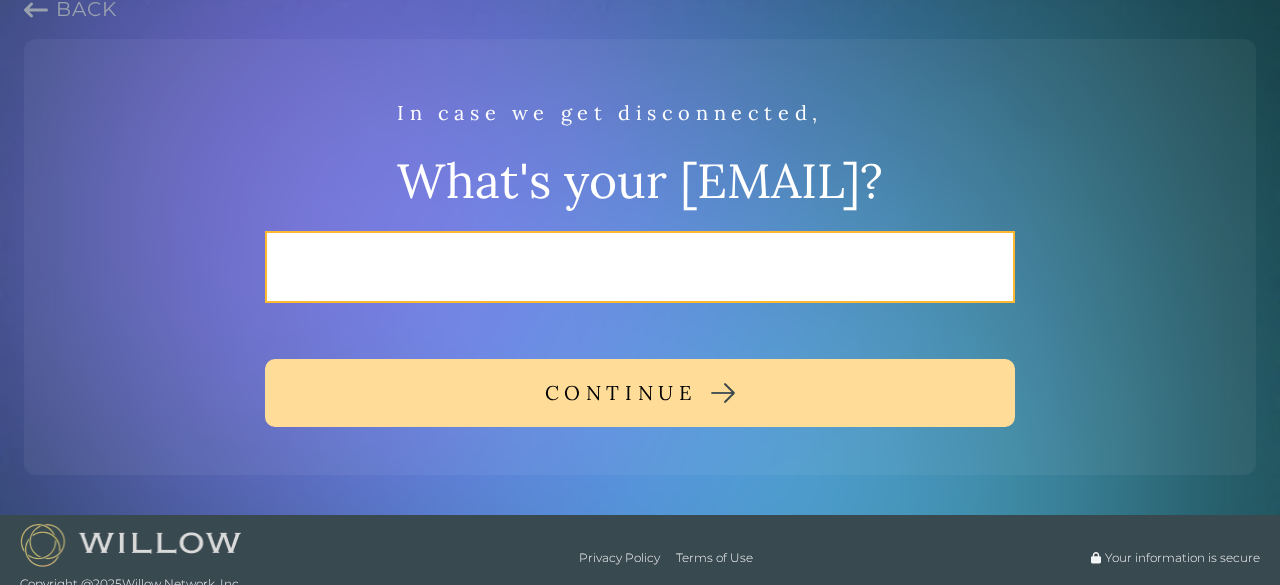 click at bounding box center [640, 267] 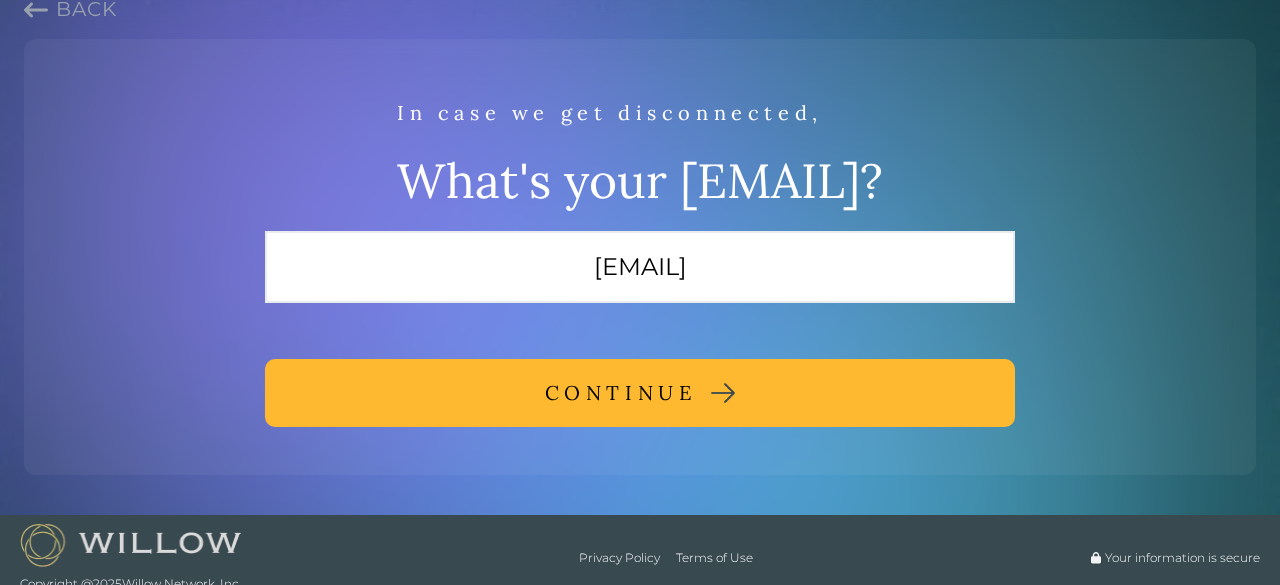 click on "CONTINUE" at bounding box center (621, 393) 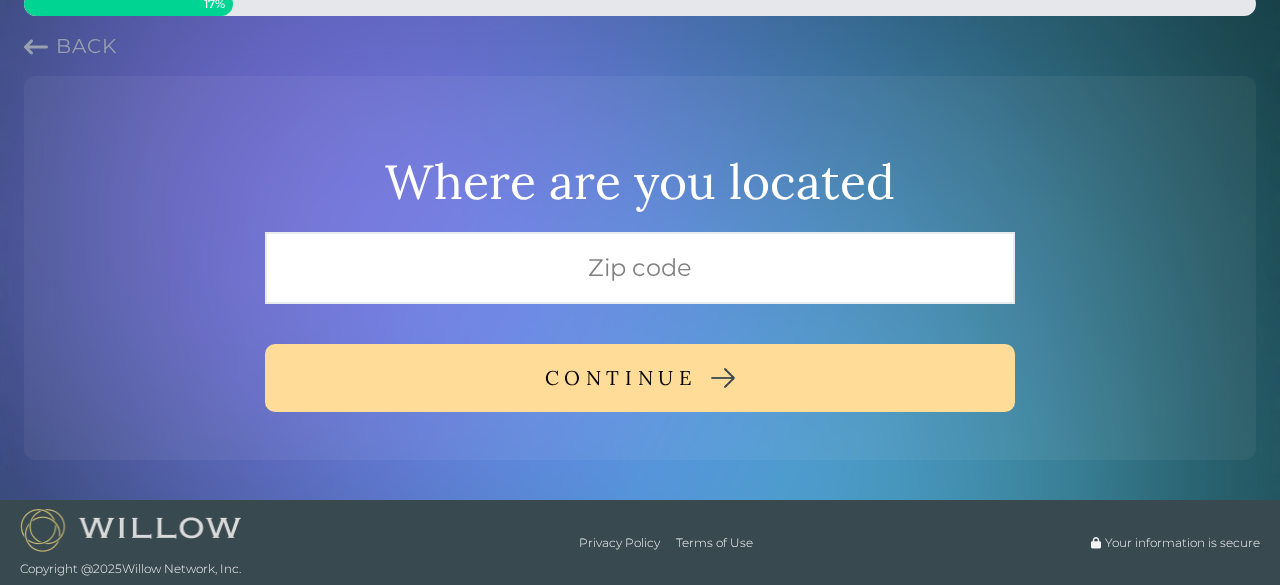 scroll, scrollTop: 25, scrollLeft: 0, axis: vertical 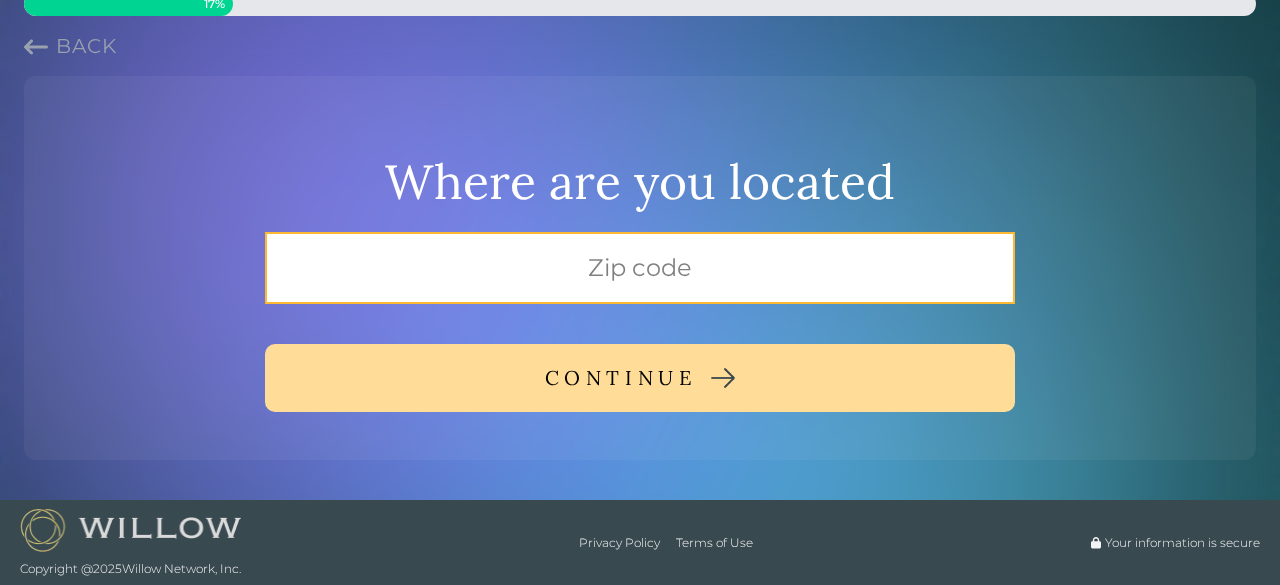 click at bounding box center (640, 268) 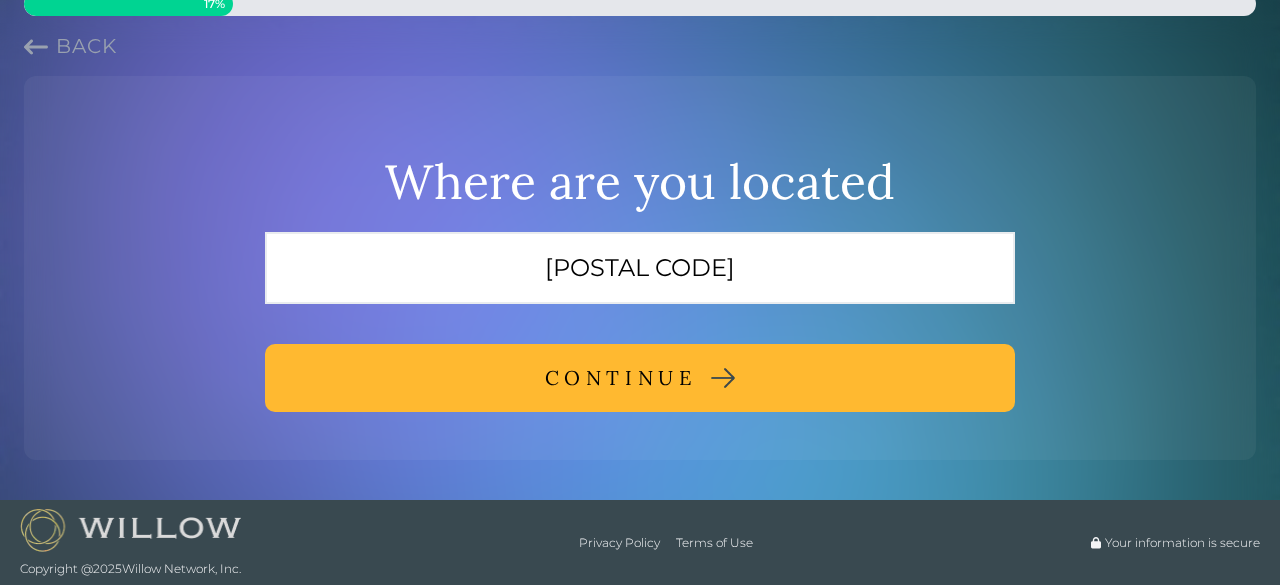 click on "CONTINUE" at bounding box center [621, 378] 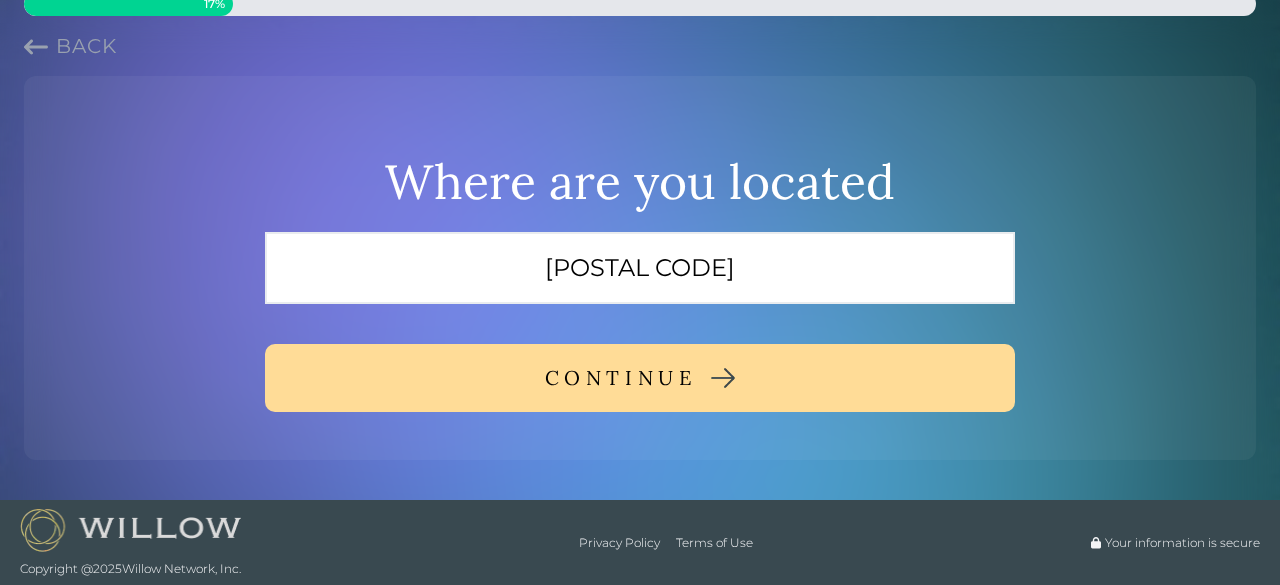 scroll, scrollTop: 0, scrollLeft: 0, axis: both 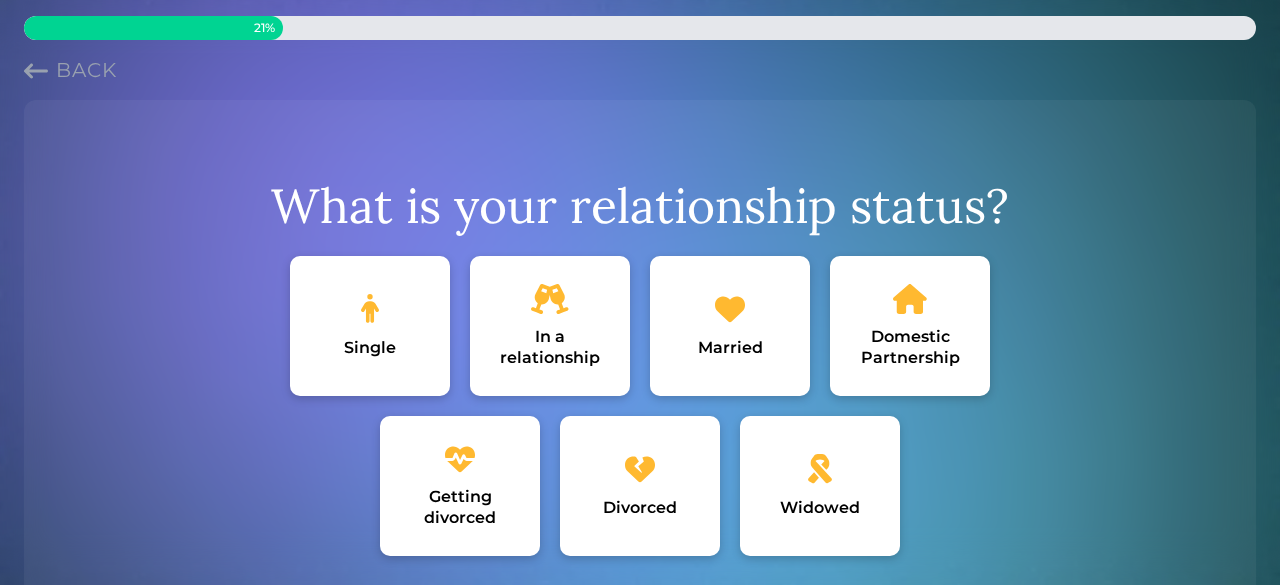 click on "Single" at bounding box center (370, 326) 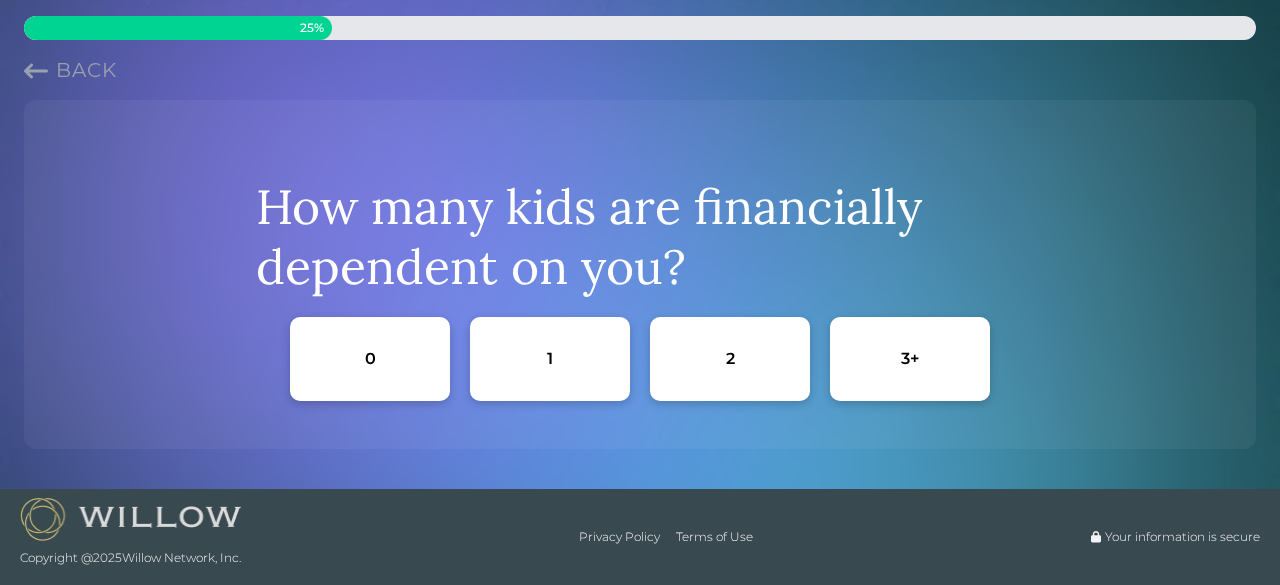 click on "0" at bounding box center [370, 359] 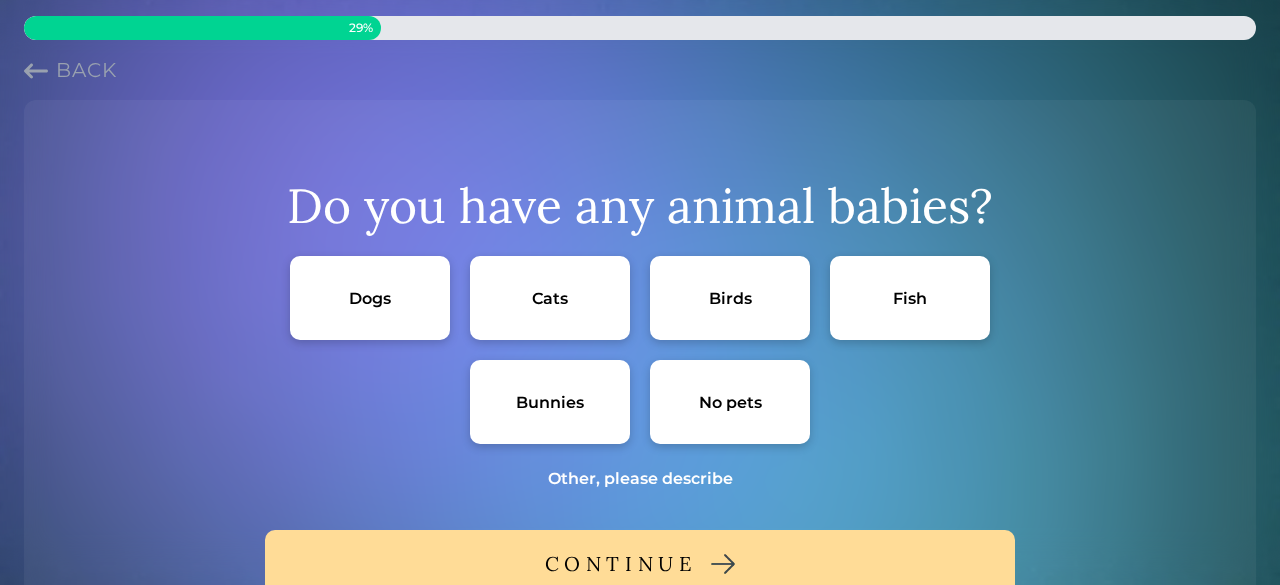 click on "No pets" at bounding box center (730, 402) 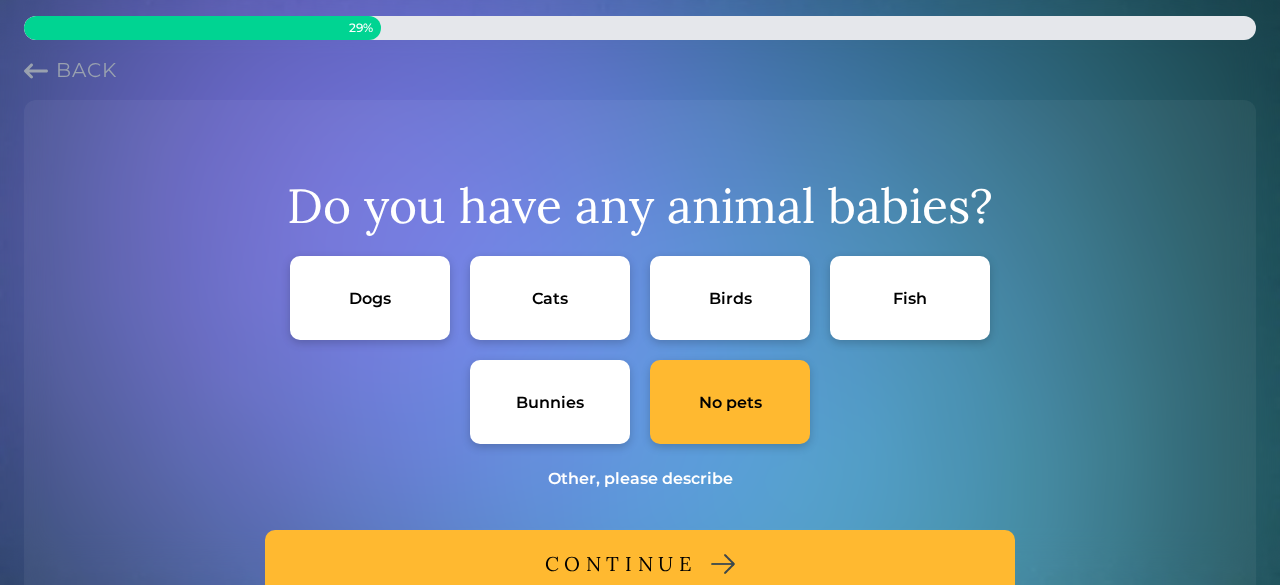 click on "CONTINUE" at bounding box center [621, 564] 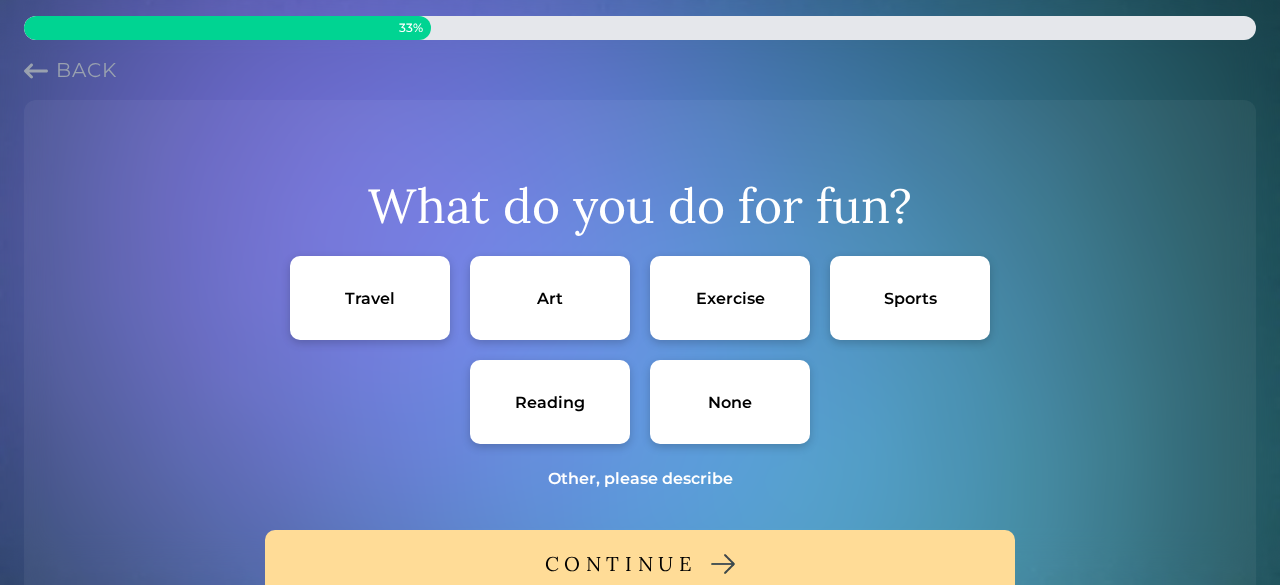 click on "Travel" at bounding box center [370, 298] 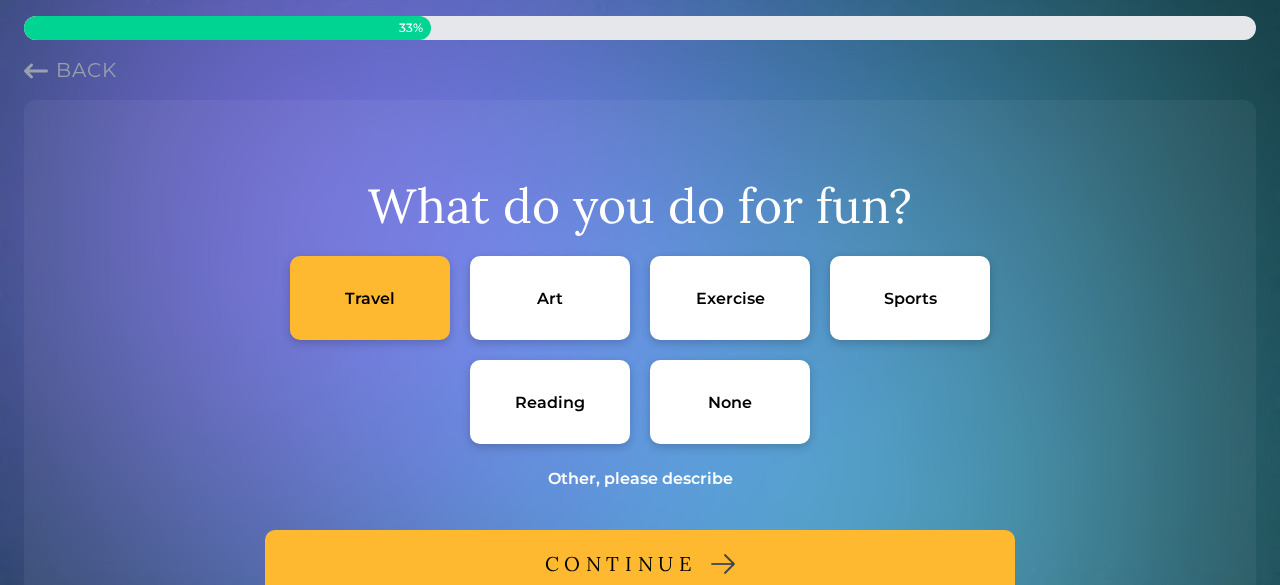 click on "Exercise" at bounding box center [730, 298] 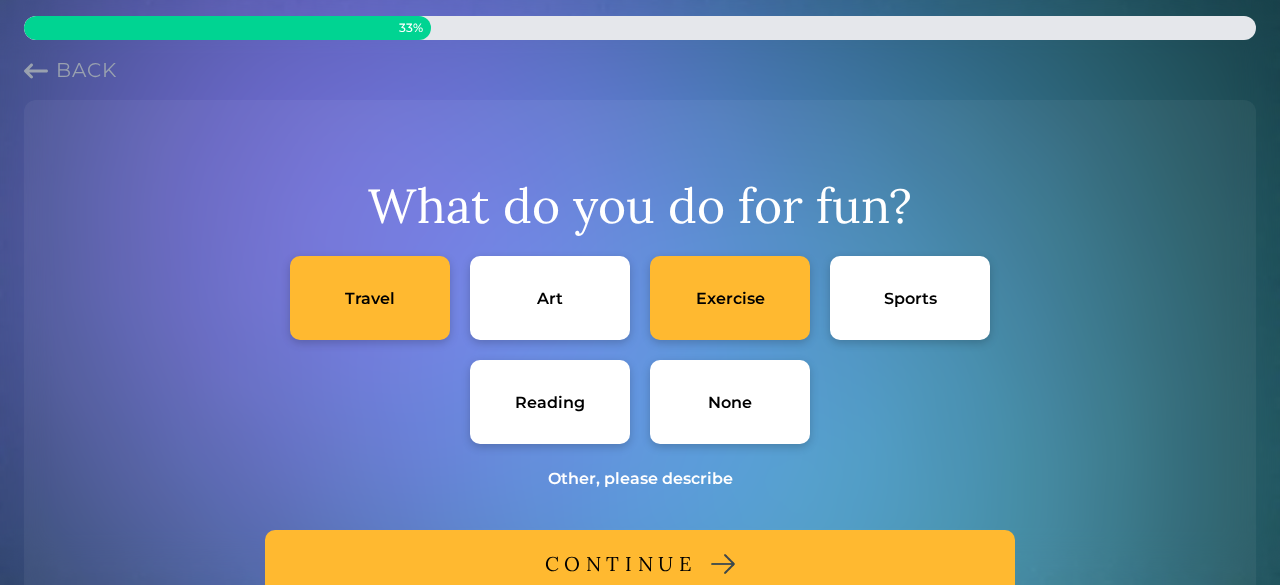click on "Reading" at bounding box center (550, 402) 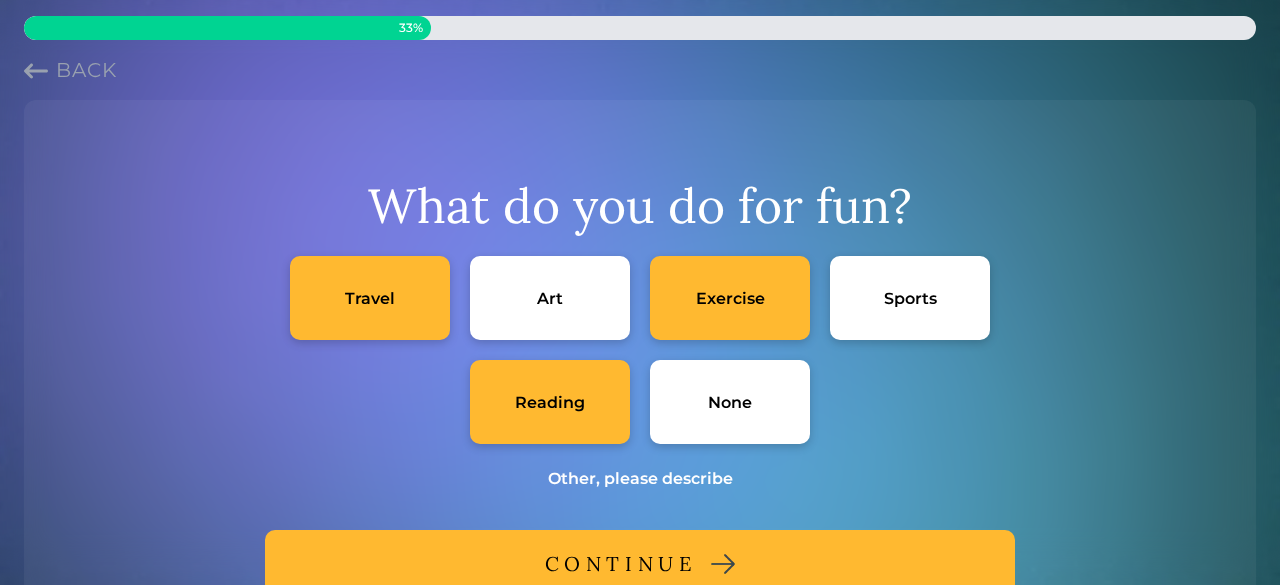 click on "CONTINUE" at bounding box center [640, 564] 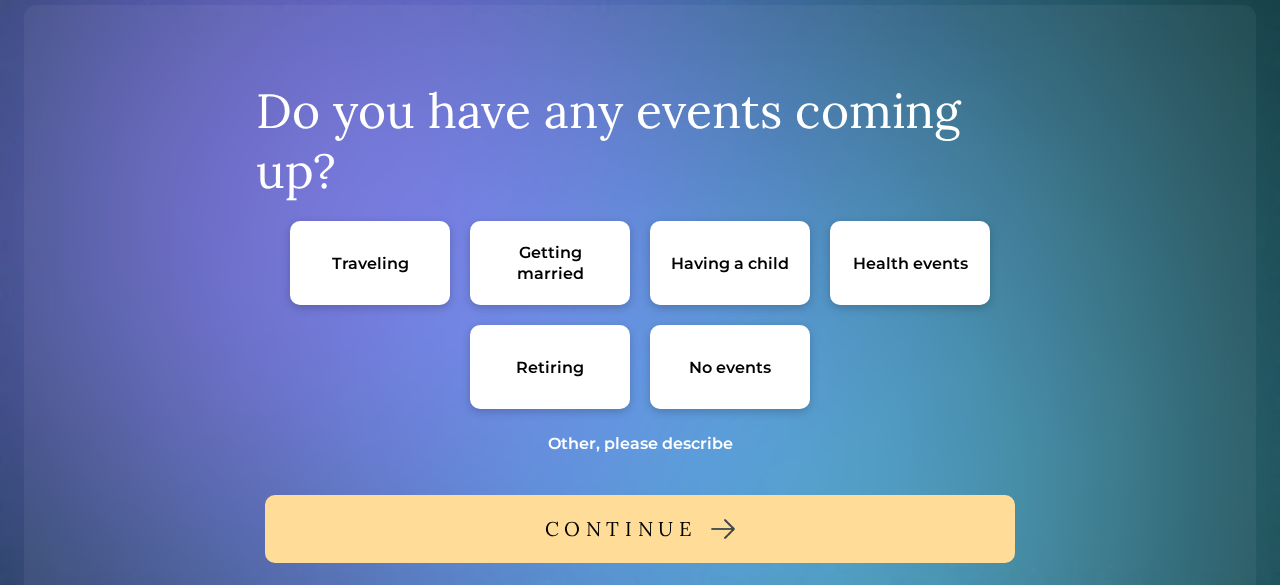 scroll, scrollTop: 94, scrollLeft: 0, axis: vertical 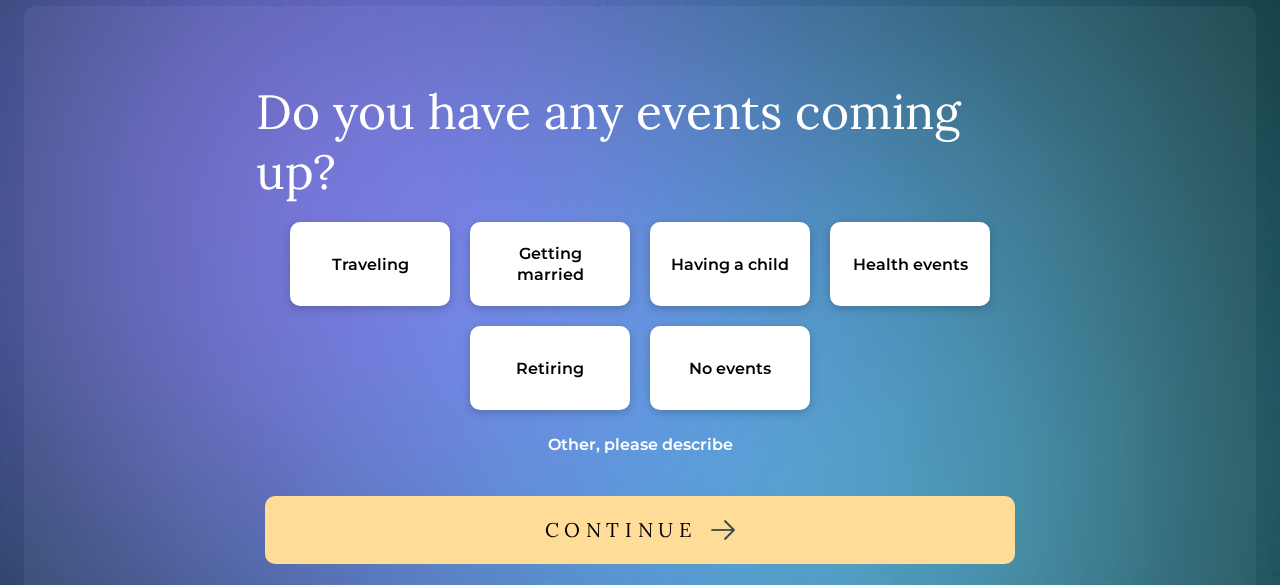 click on "No events" at bounding box center (730, 368) 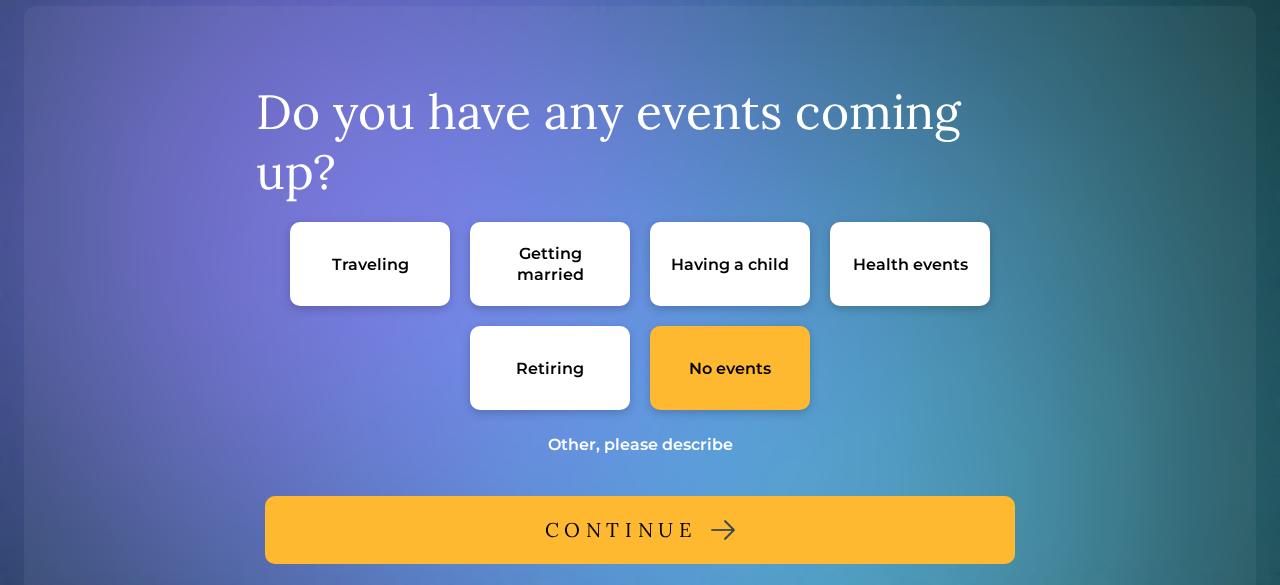click on "CONTINUE" at bounding box center [621, 530] 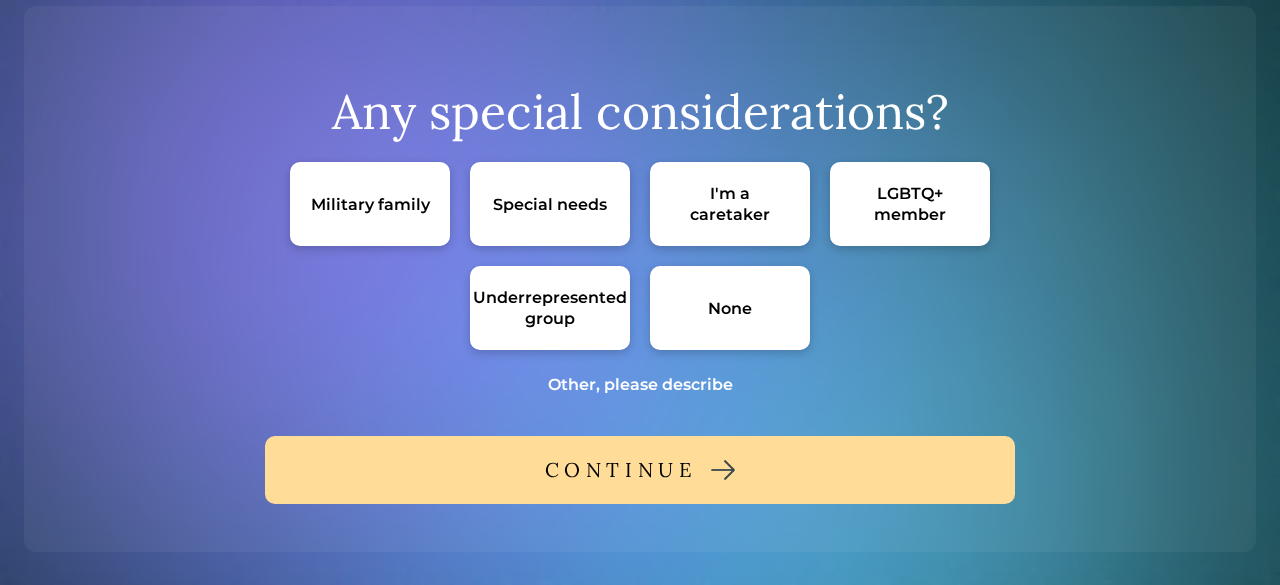 click on "None" at bounding box center (730, 308) 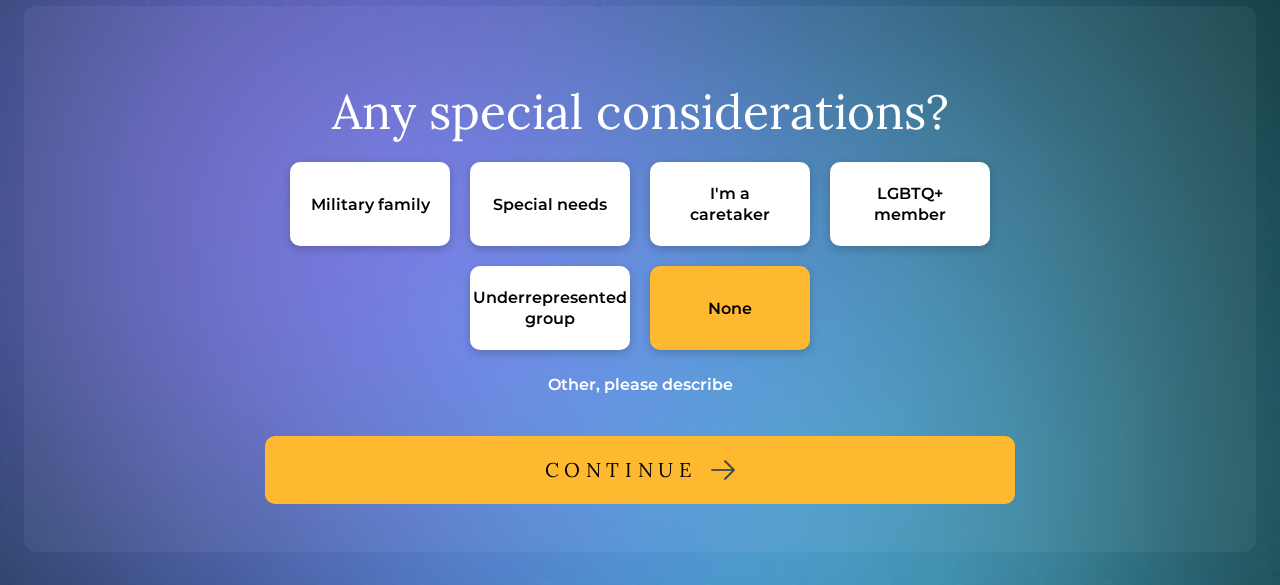 click at bounding box center [723, 470] 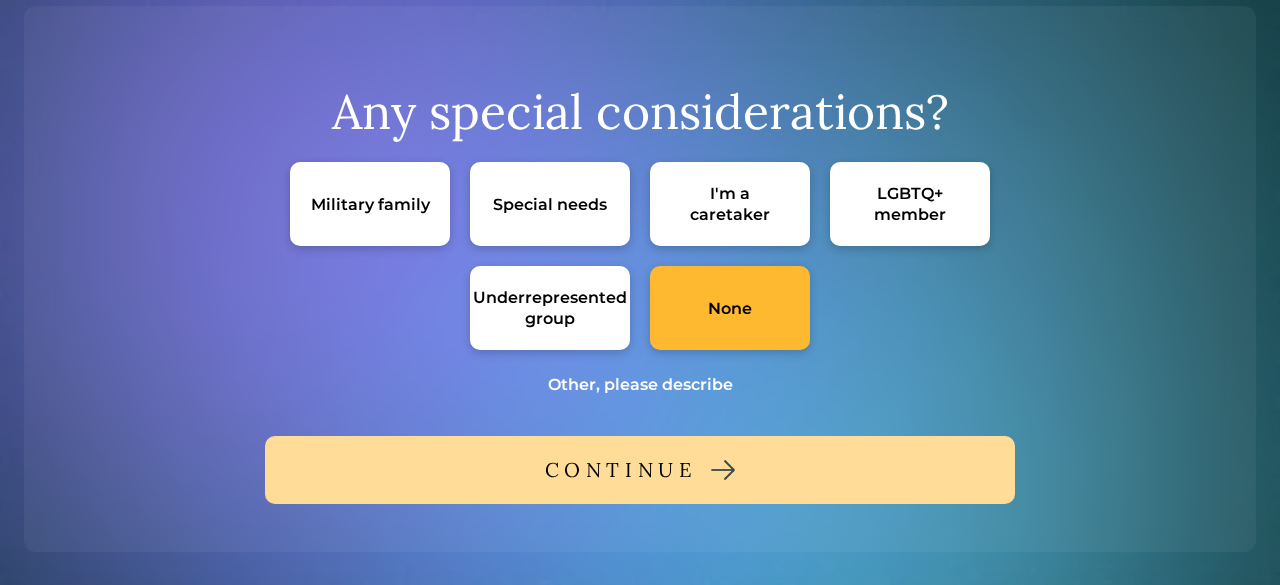 scroll, scrollTop: 0, scrollLeft: 0, axis: both 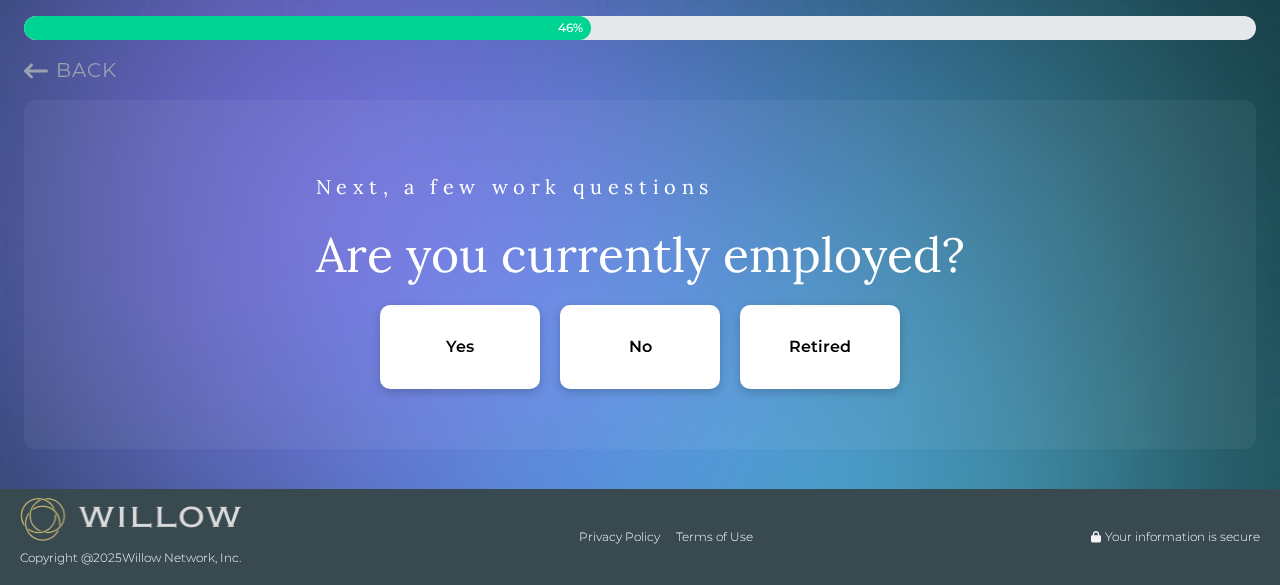 click on "Yes" at bounding box center (460, 347) 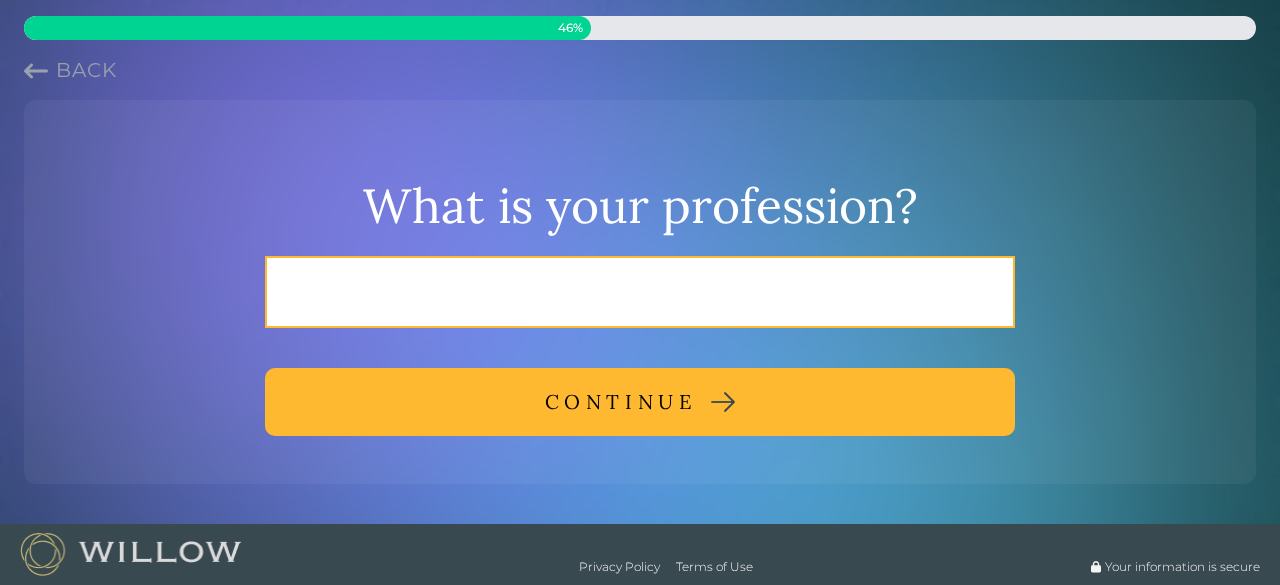 click at bounding box center [640, 292] 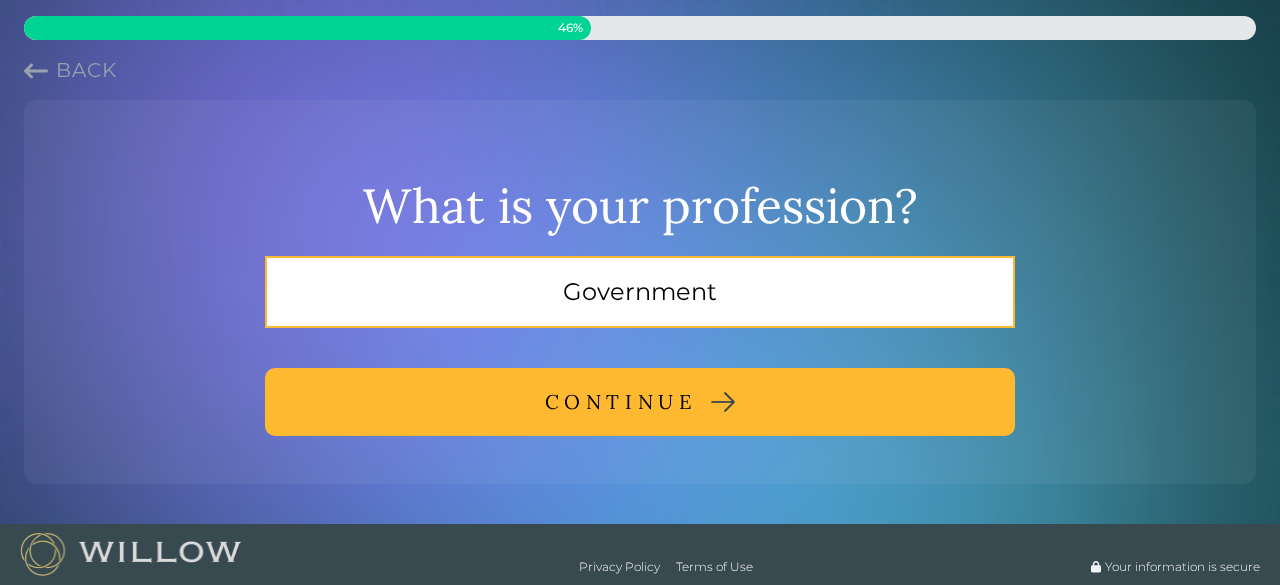 type on "Government" 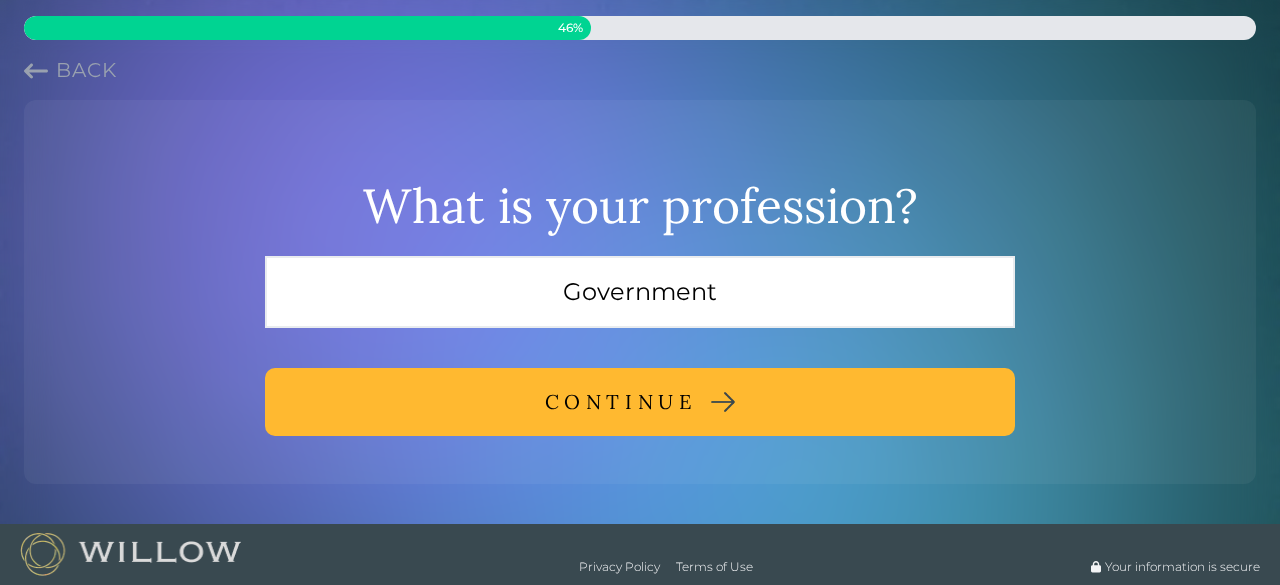 click on "CONTINUE" at bounding box center [640, 402] 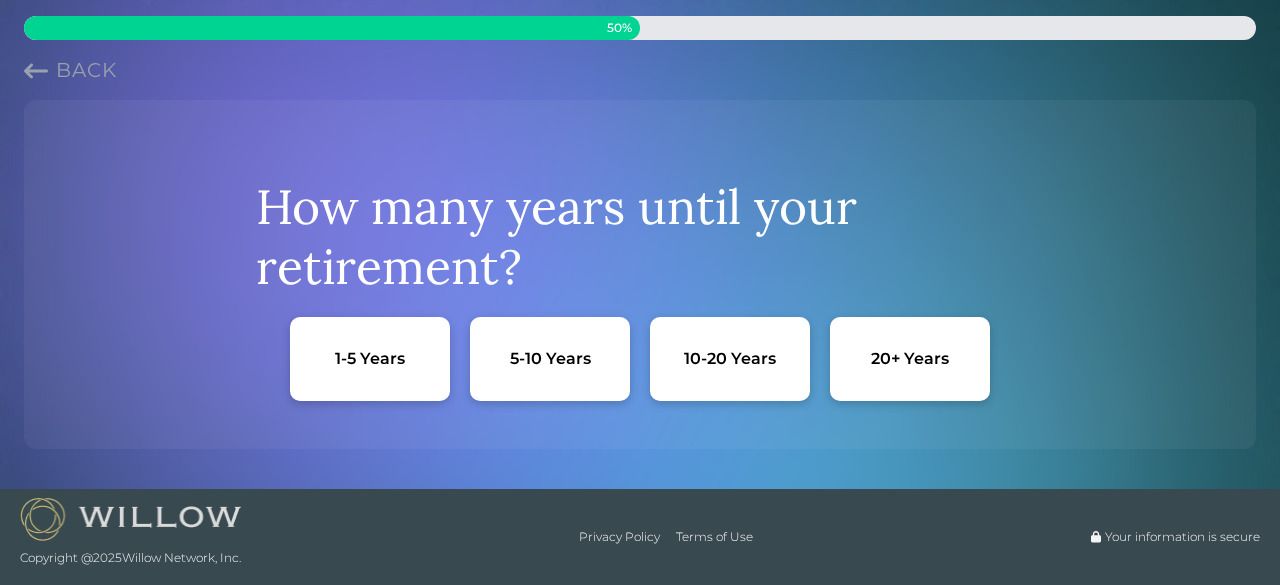 click on "20+ Years" at bounding box center (910, 358) 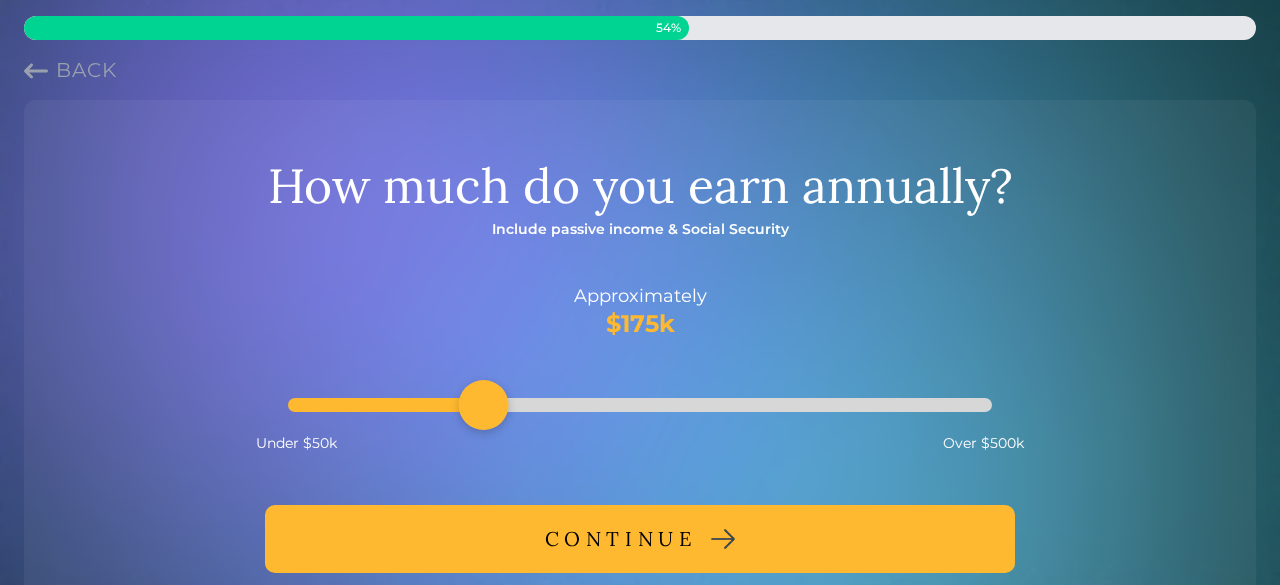 drag, startPoint x: 442, startPoint y: 389, endPoint x: 464, endPoint y: 389, distance: 22 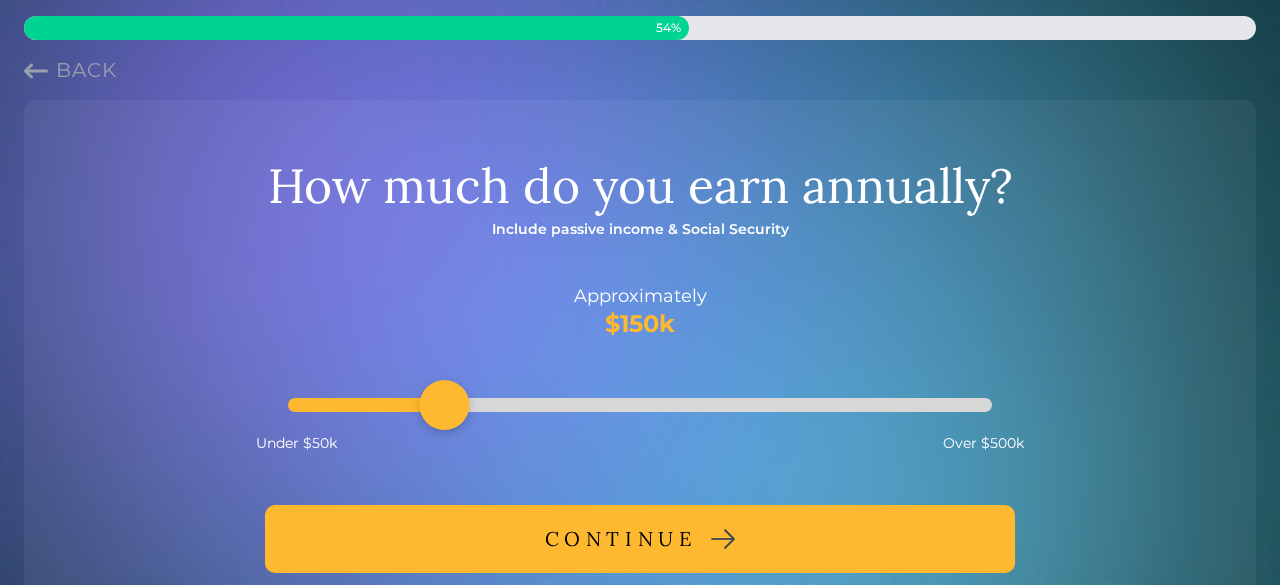 drag, startPoint x: 470, startPoint y: 405, endPoint x: 456, endPoint y: 405, distance: 14 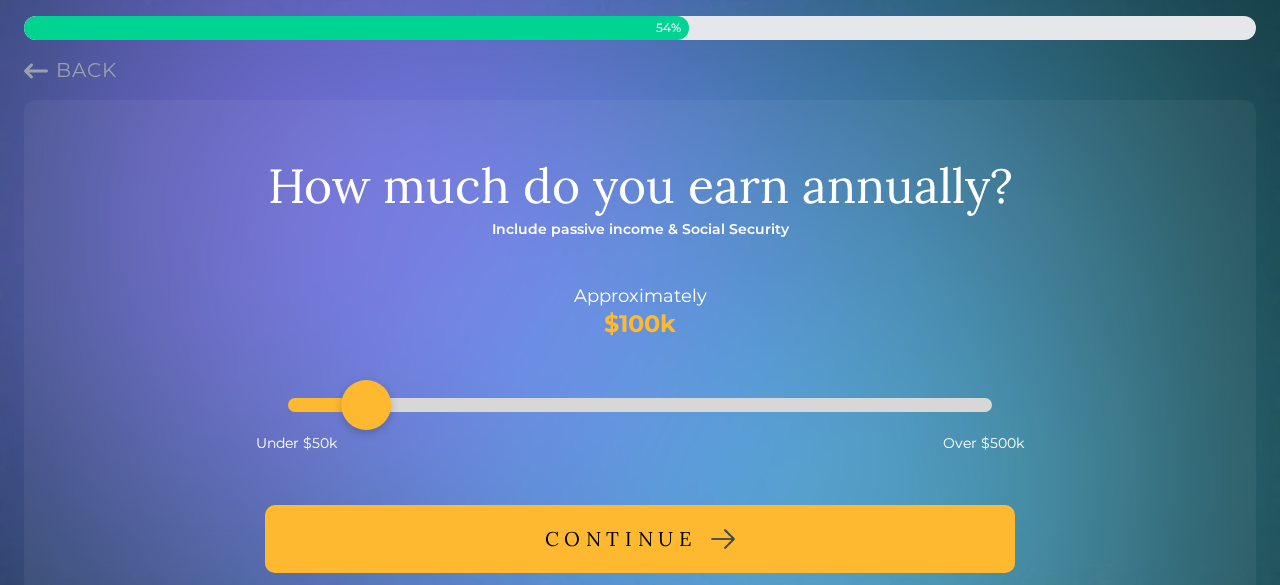 drag, startPoint x: 456, startPoint y: 405, endPoint x: 351, endPoint y: 407, distance: 105.01904 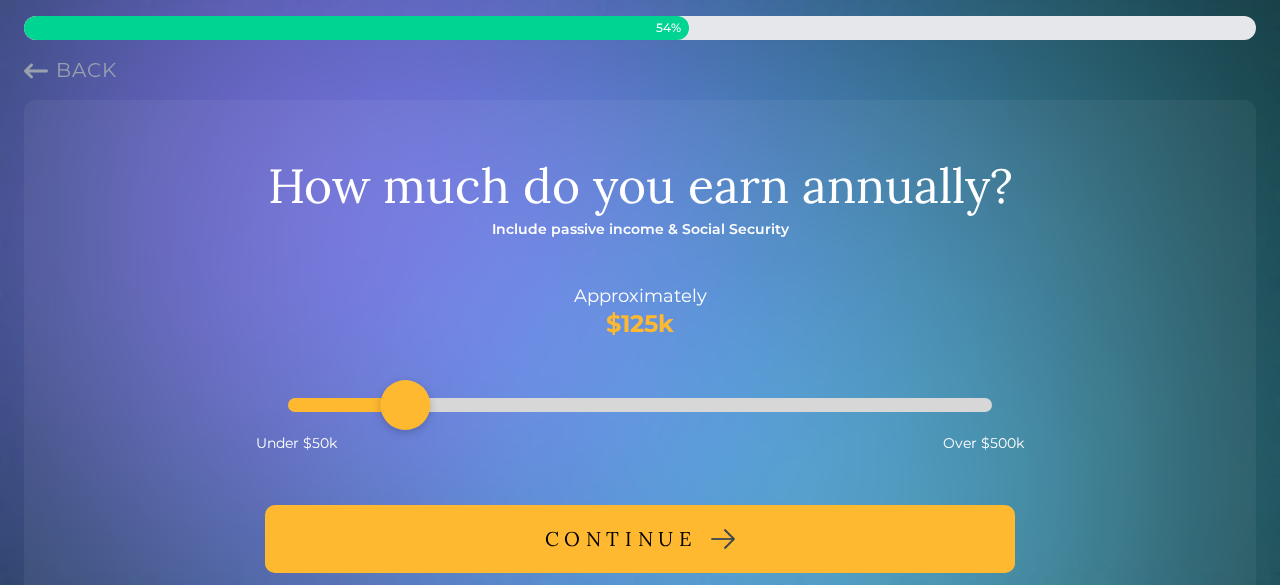 drag, startPoint x: 357, startPoint y: 407, endPoint x: 380, endPoint y: 408, distance: 23.021729 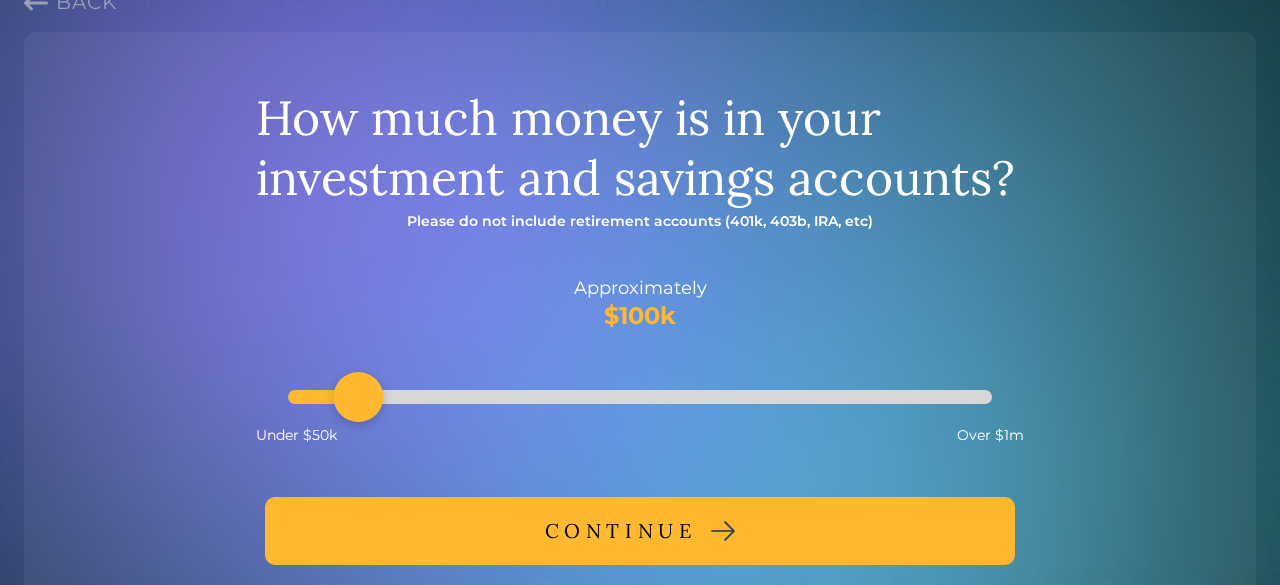 scroll, scrollTop: 81, scrollLeft: 0, axis: vertical 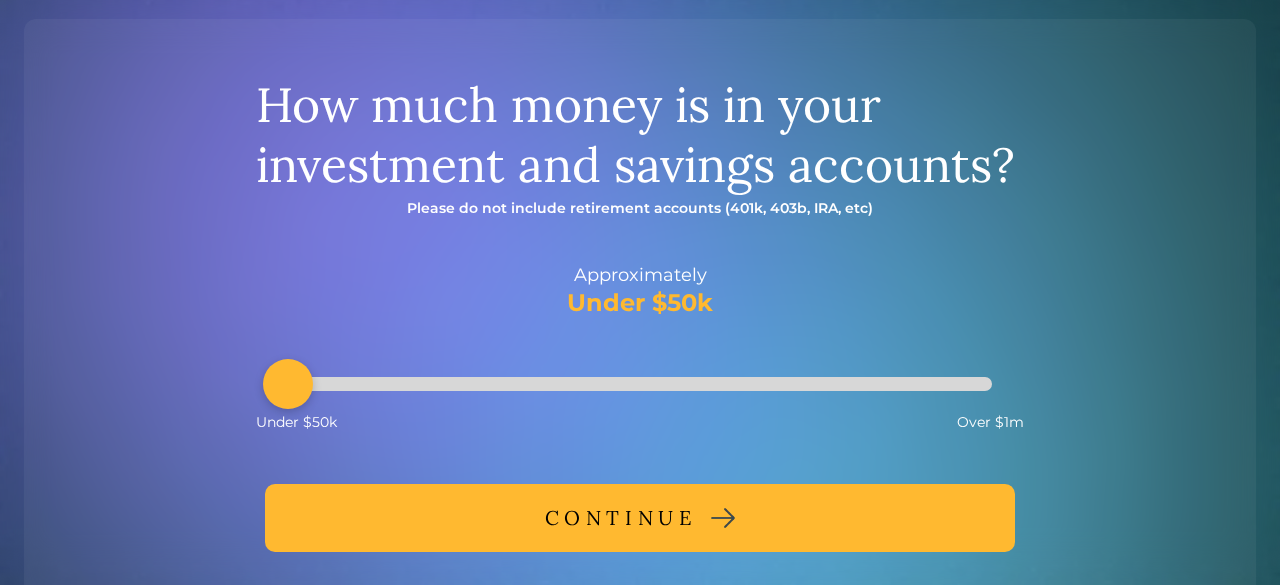 drag, startPoint x: 353, startPoint y: 393, endPoint x: 146, endPoint y: 381, distance: 207.34753 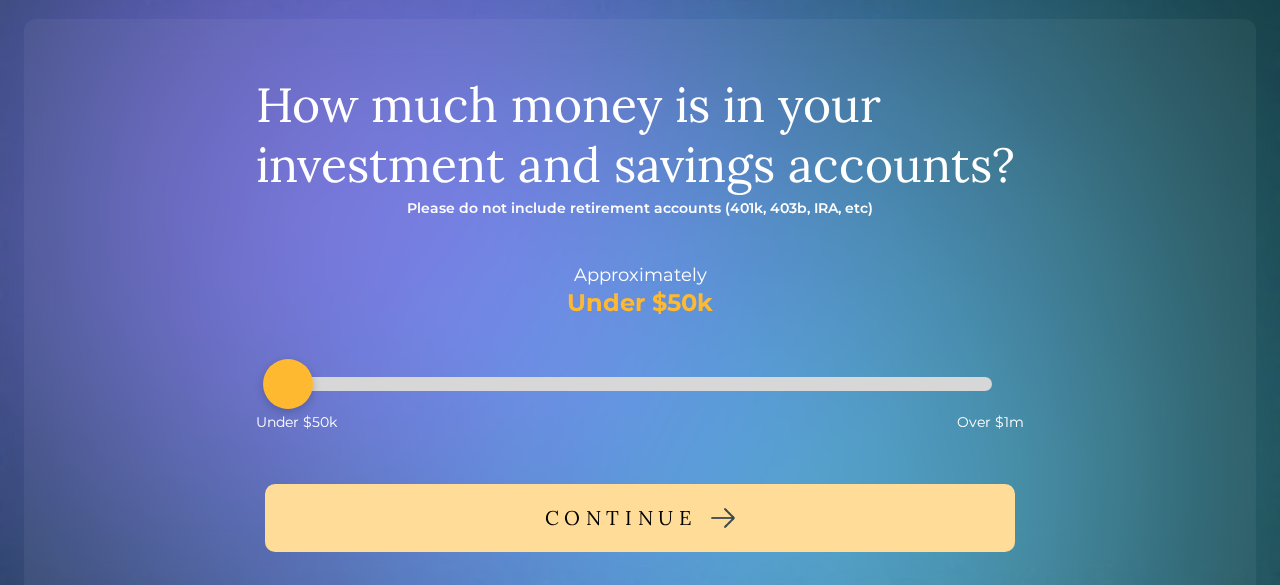 scroll, scrollTop: 0, scrollLeft: 0, axis: both 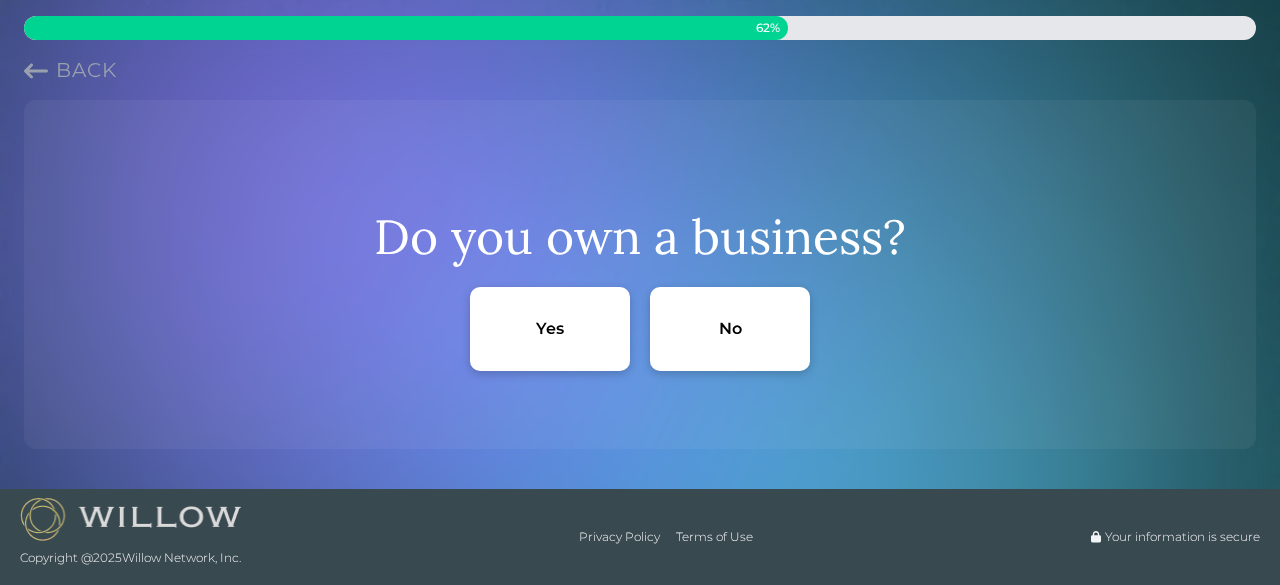 click on "No" at bounding box center (730, 329) 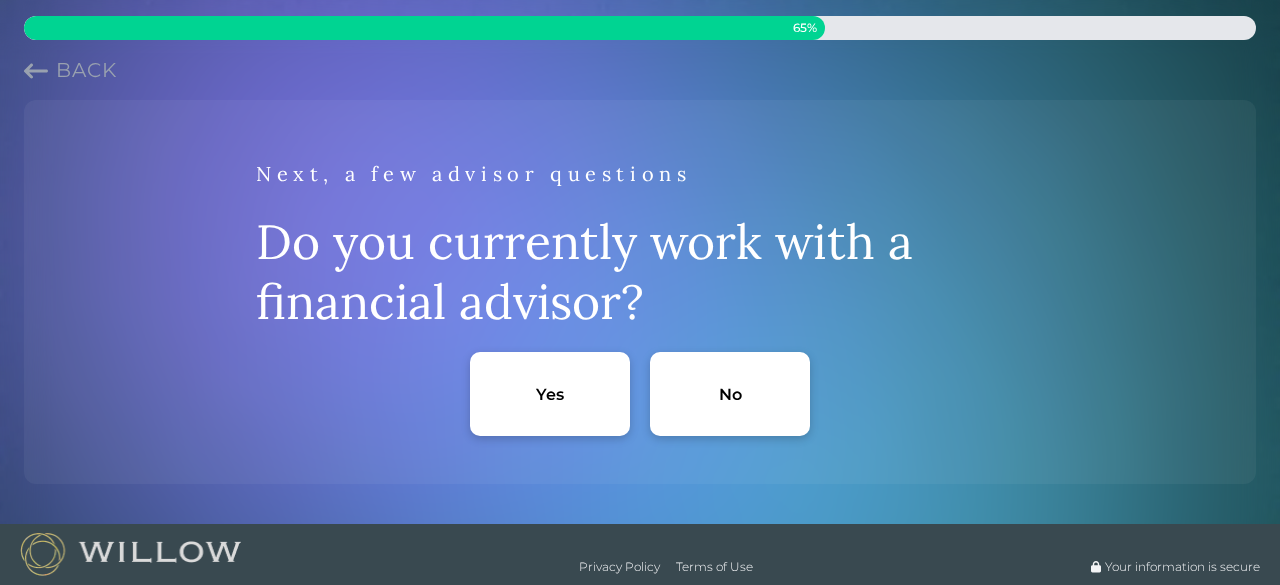 click on "No" at bounding box center (730, 394) 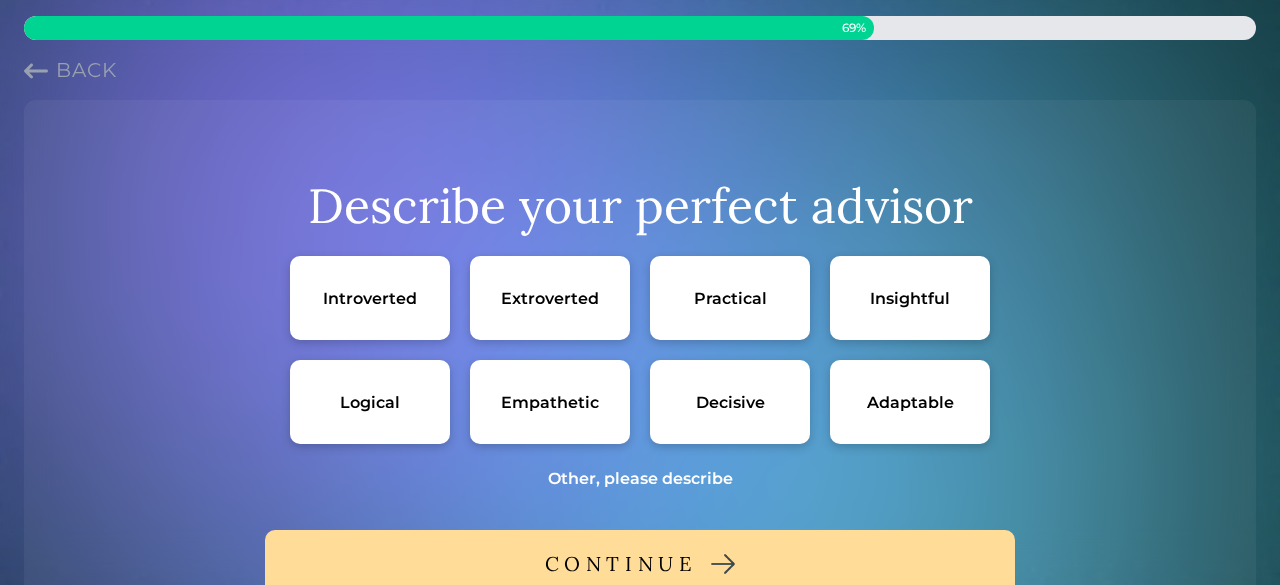 click on "Decisive" at bounding box center (730, 402) 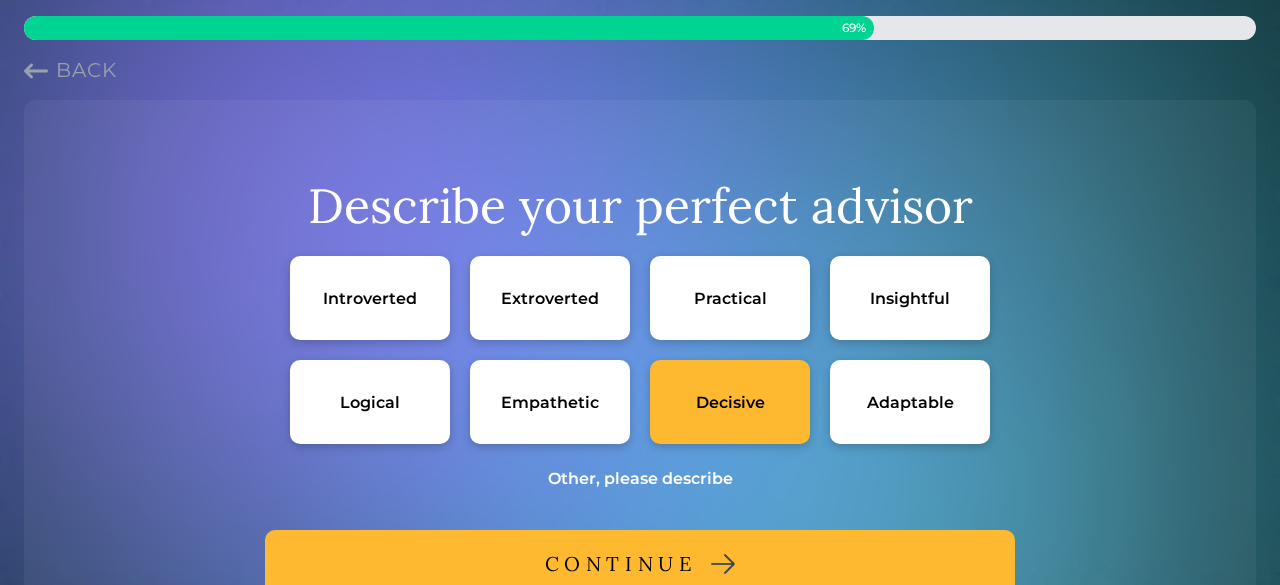 click on "Empathetic" at bounding box center (550, 402) 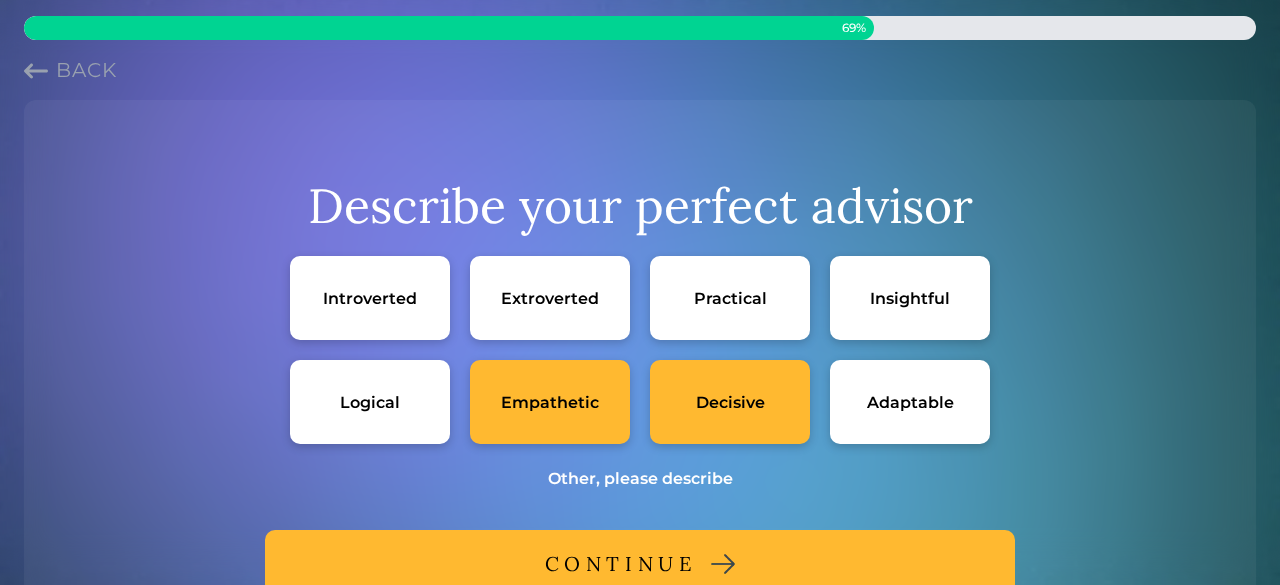 click on "Logical" at bounding box center (370, 402) 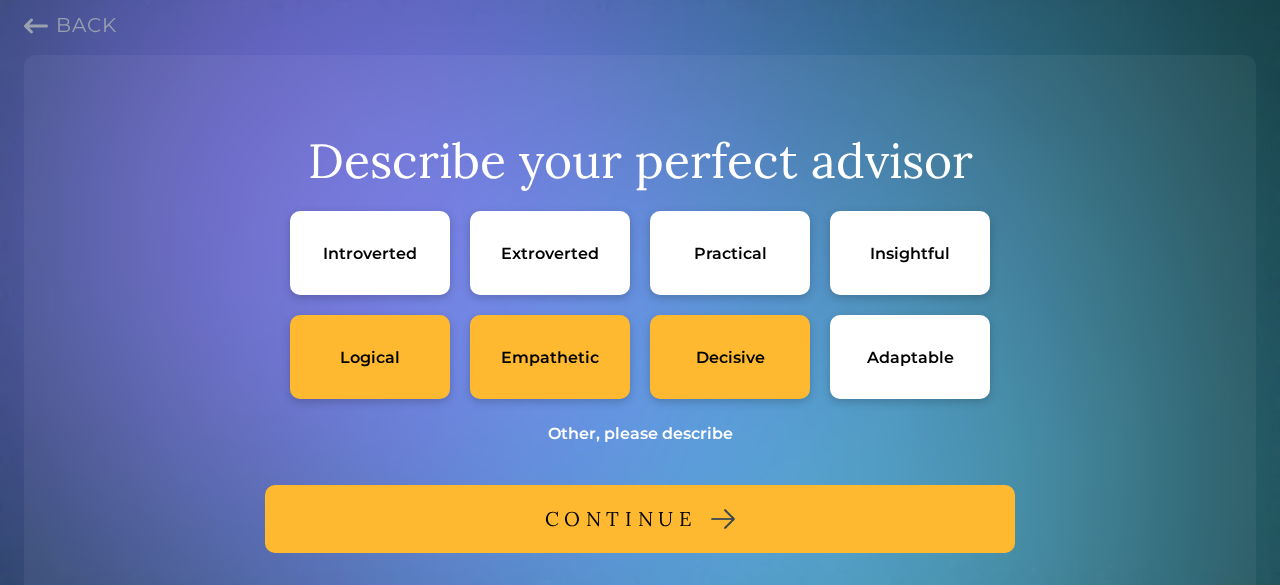 scroll, scrollTop: 32, scrollLeft: 0, axis: vertical 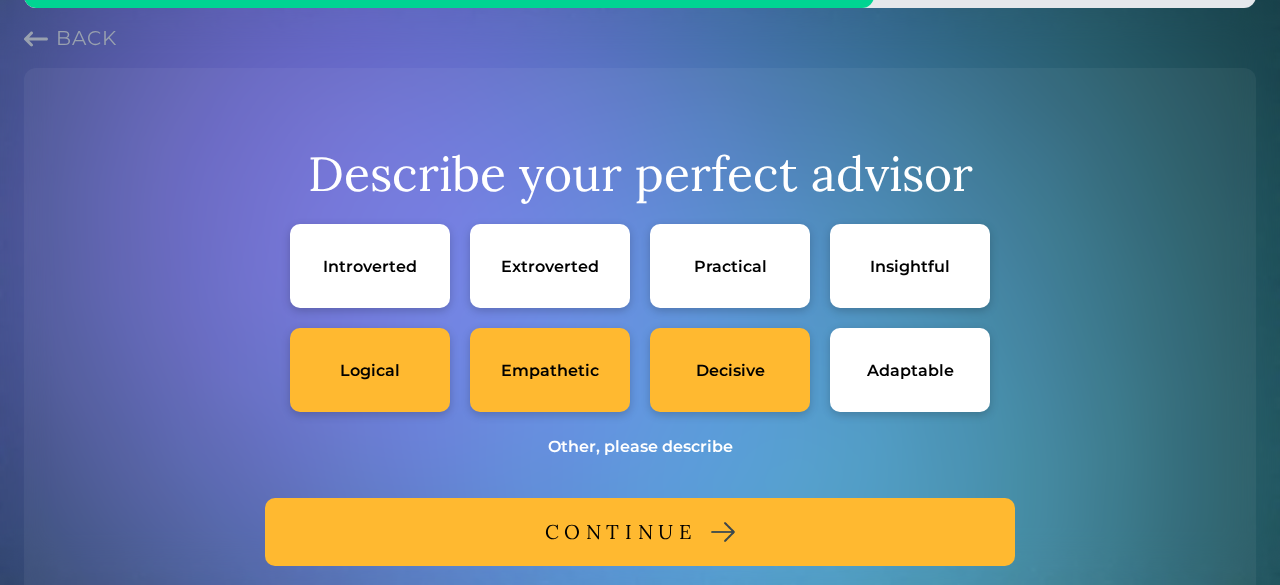 click on "Practical" at bounding box center [730, 266] 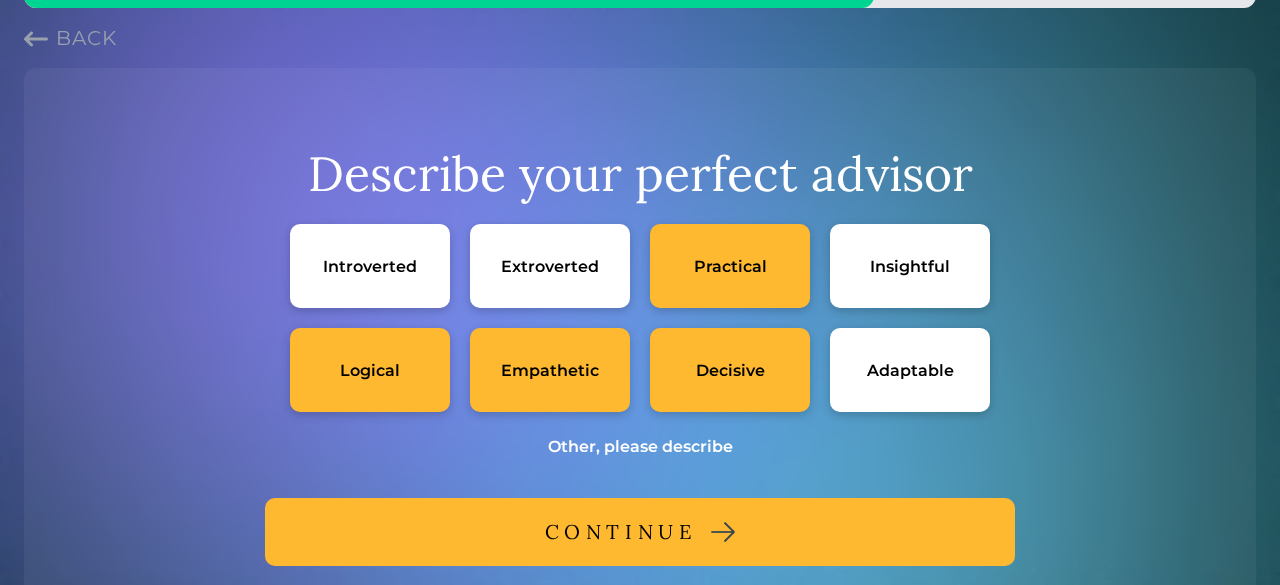click on "Insightful" at bounding box center (910, 266) 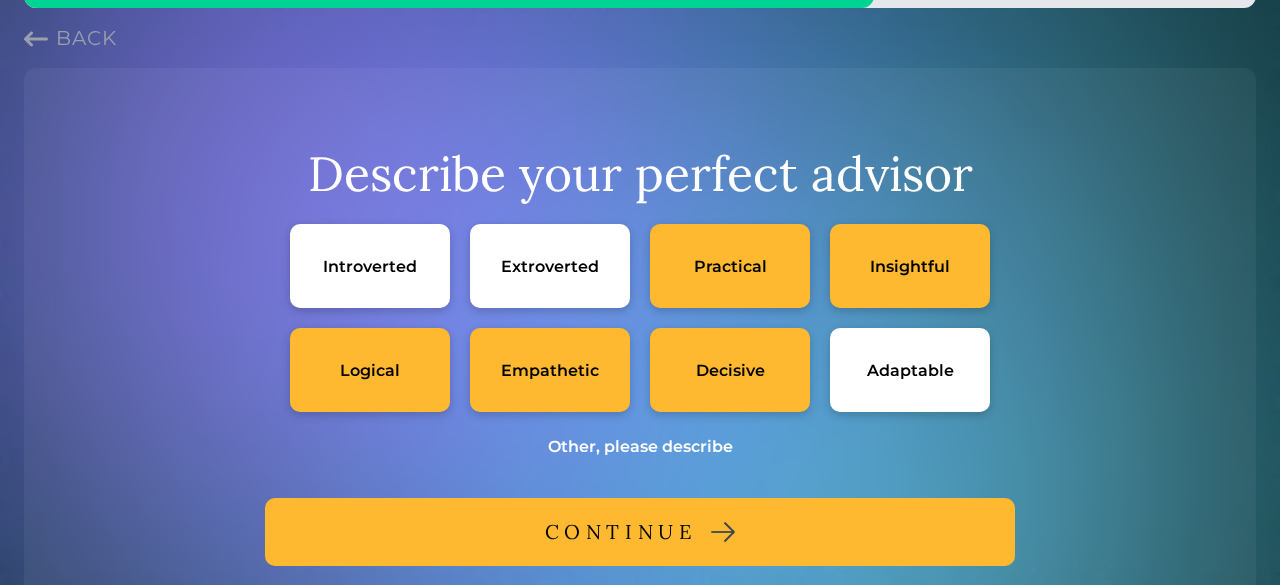 click at bounding box center [723, 532] 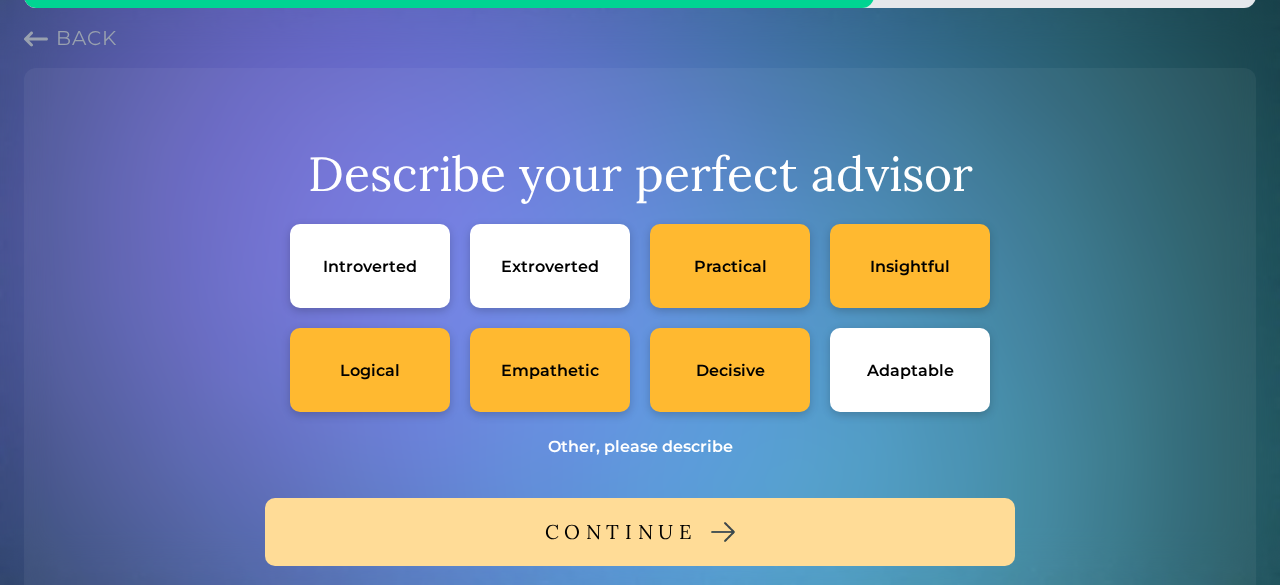 scroll, scrollTop: 0, scrollLeft: 0, axis: both 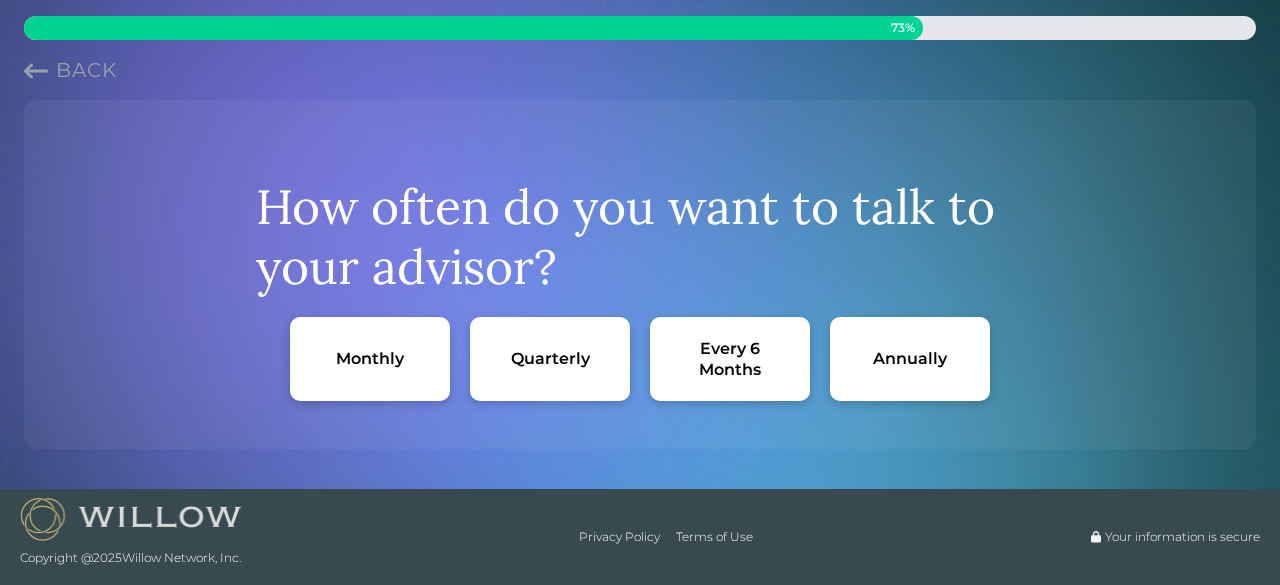 click on "Quarterly" at bounding box center (550, 358) 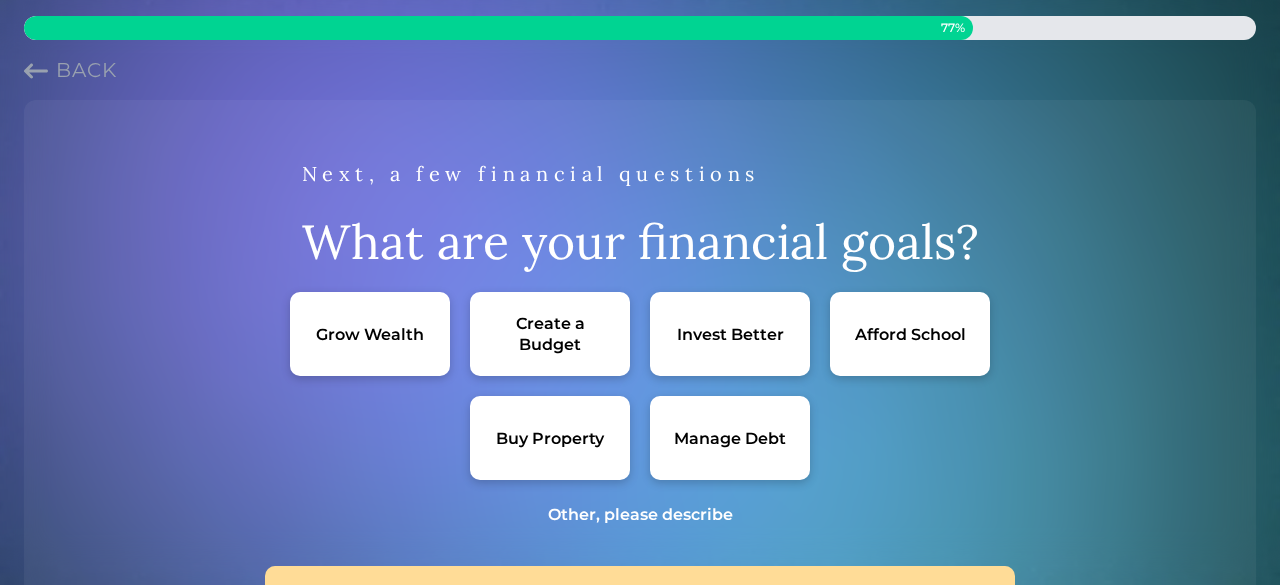 click on "Grow Wealth" at bounding box center [370, 334] 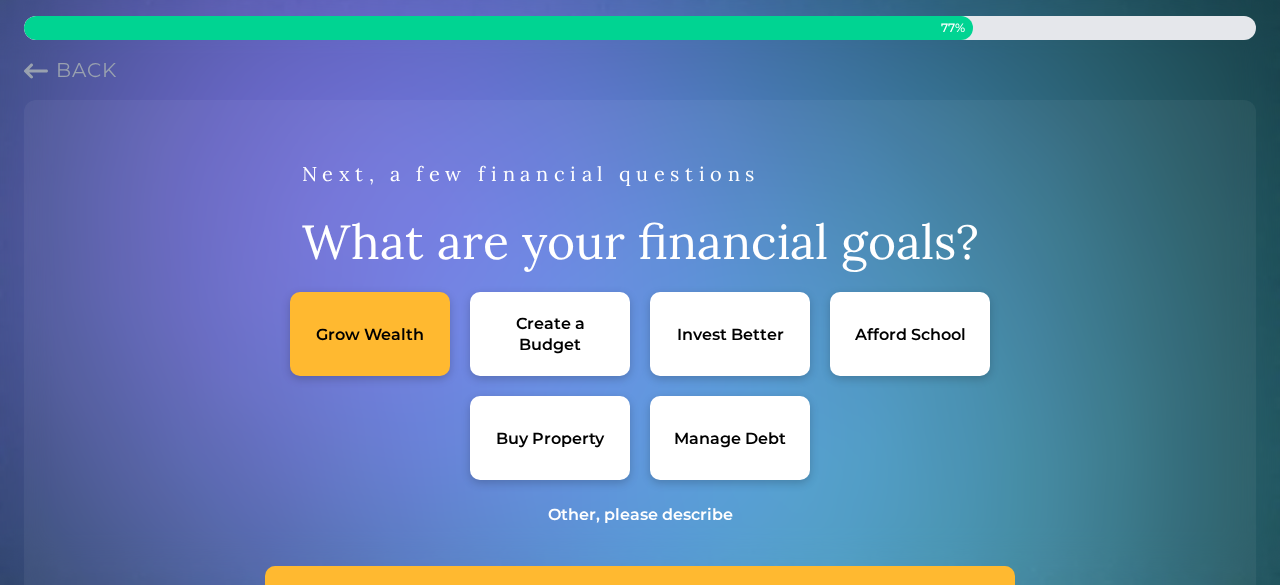 click on "Invest Better" at bounding box center (730, 334) 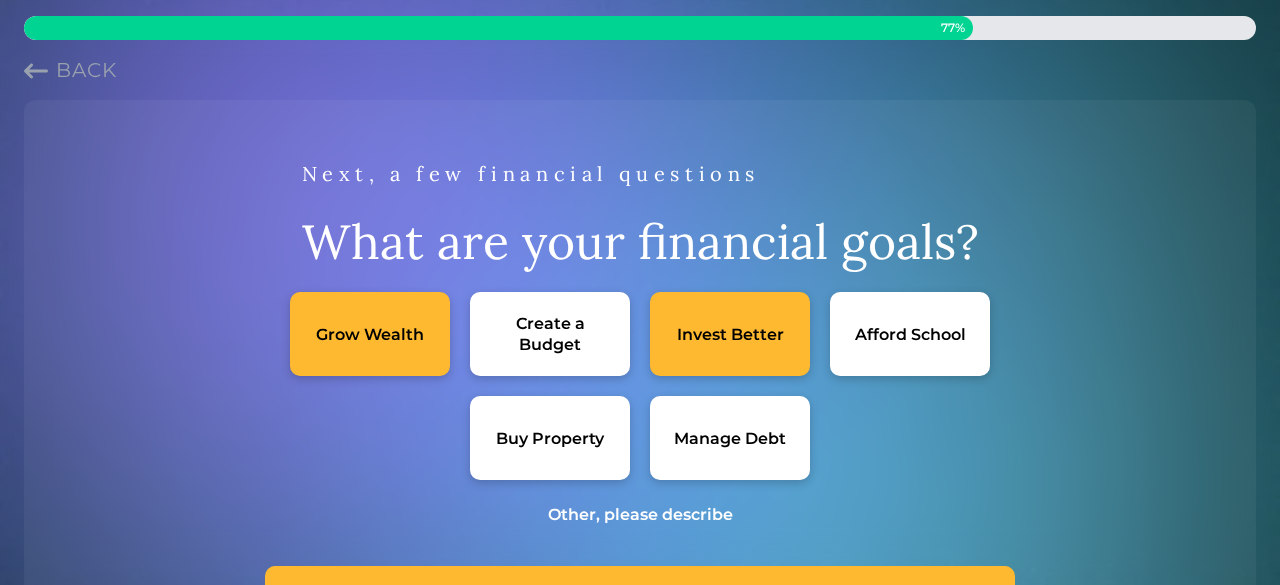 click on "Manage Debt" at bounding box center [730, 438] 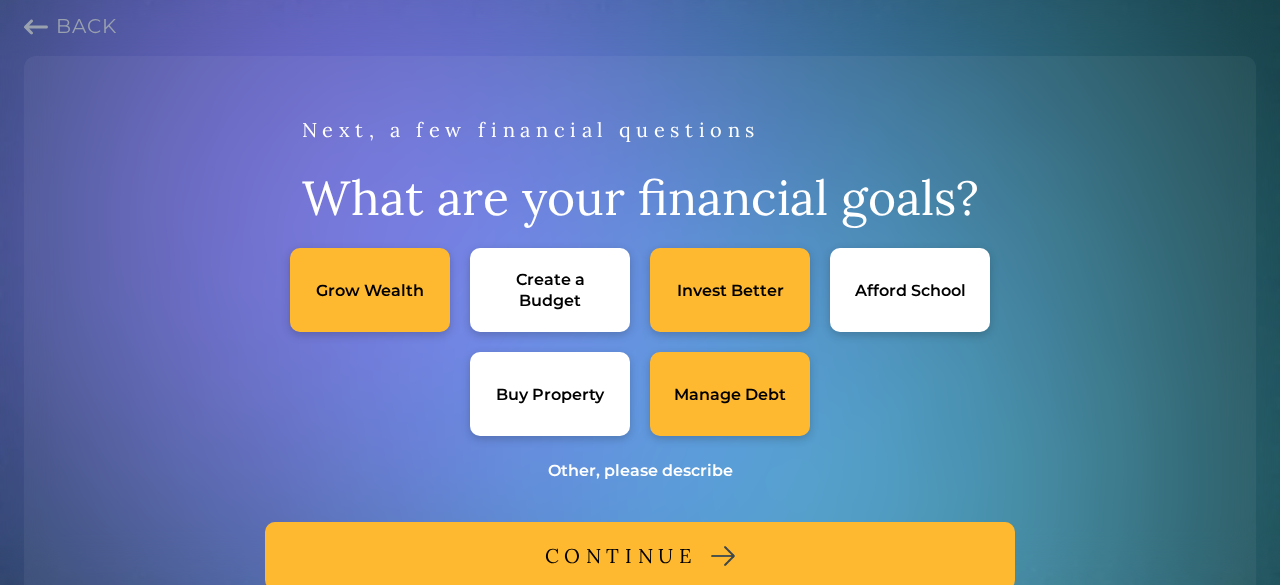 scroll, scrollTop: 48, scrollLeft: 0, axis: vertical 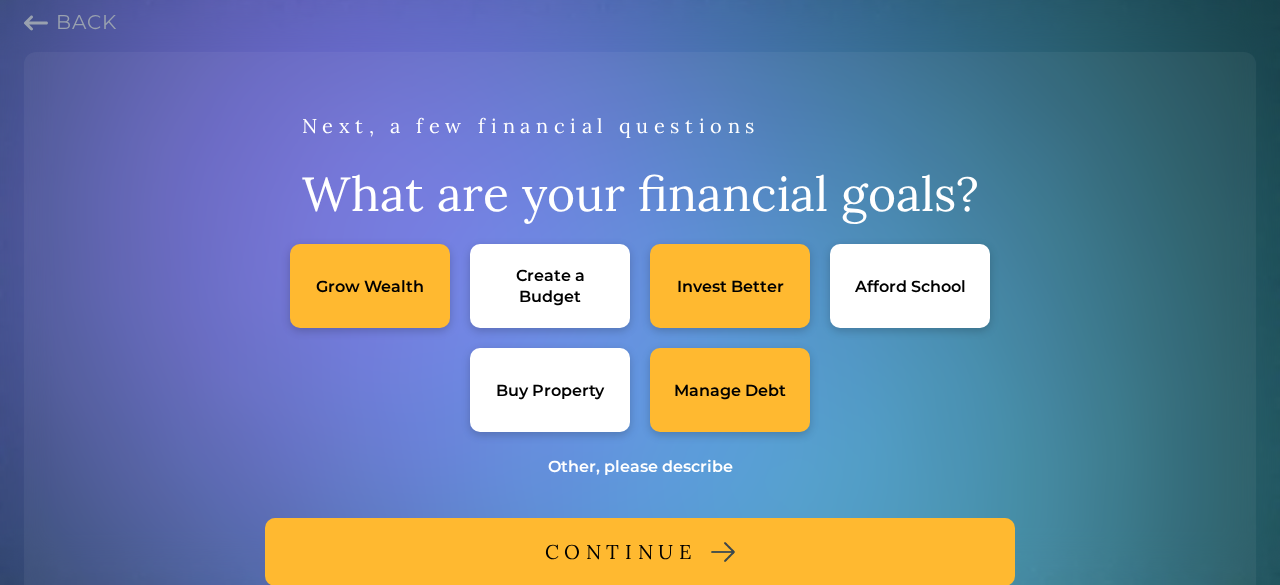 click on "Next, a few financial questions What are your financial goals?" at bounding box center [640, 176] 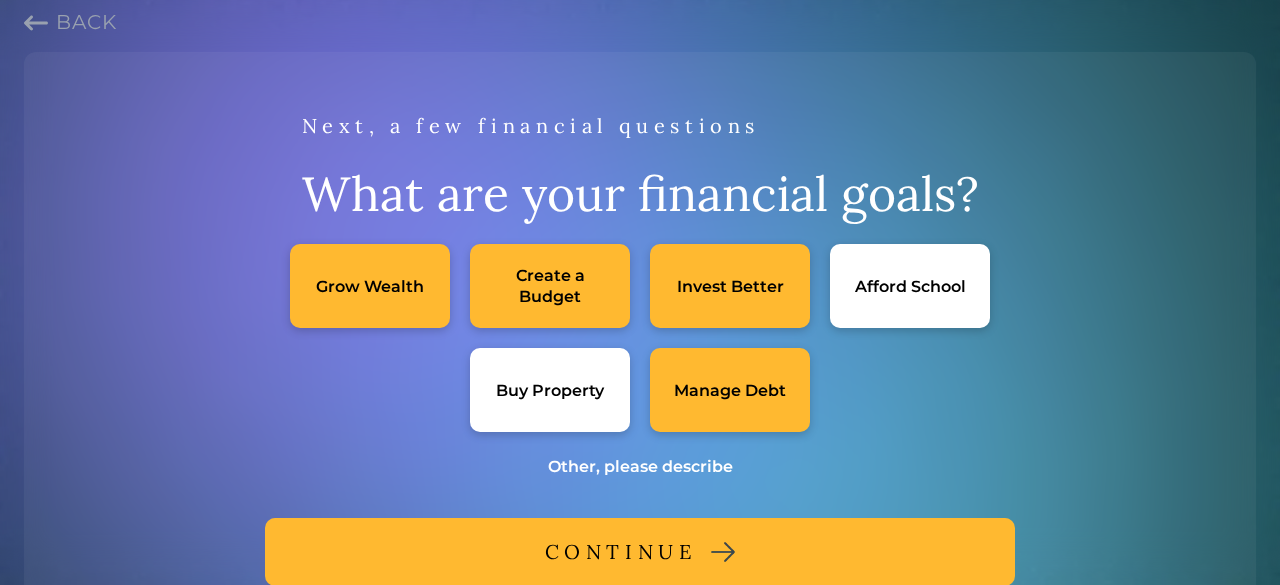 click on "CONTINUE" at bounding box center [621, 552] 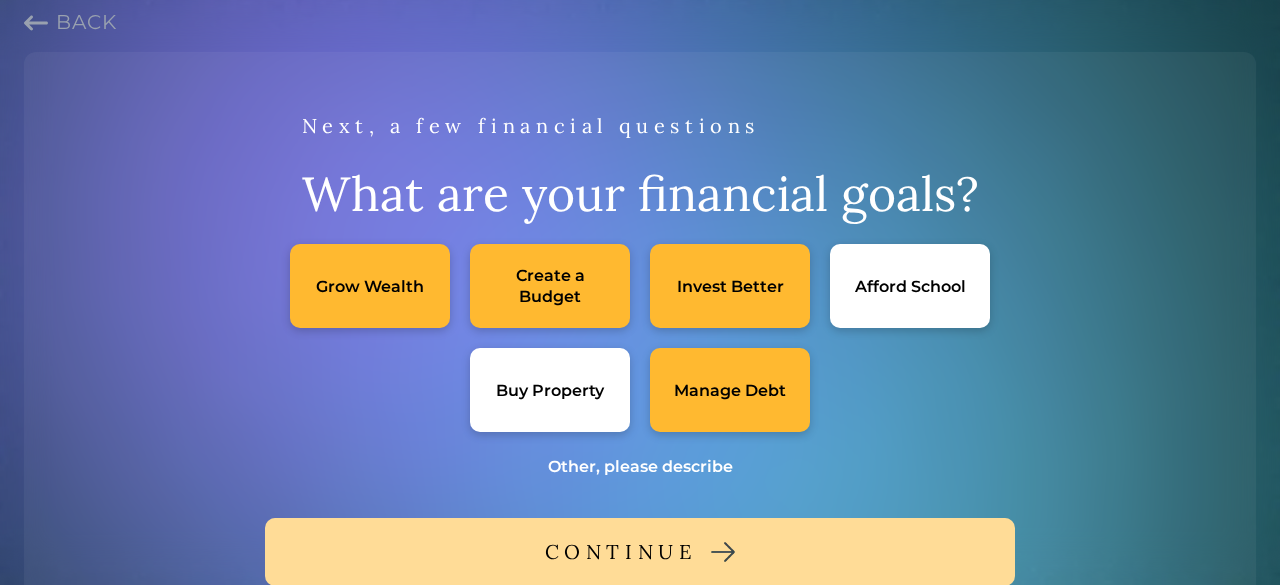 scroll, scrollTop: 0, scrollLeft: 0, axis: both 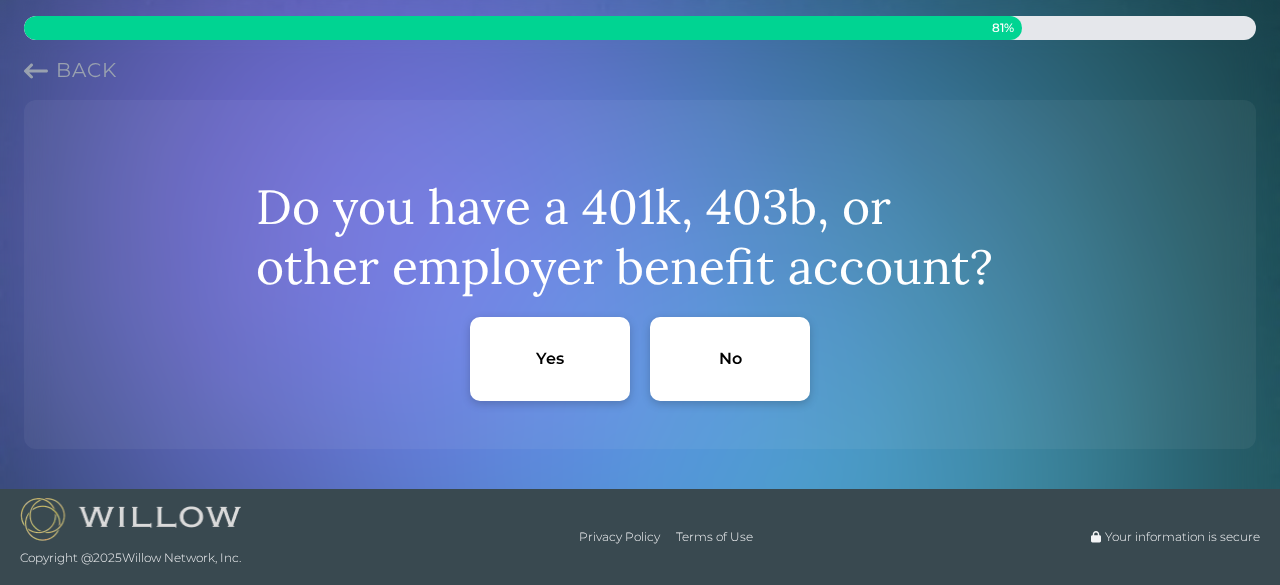 click on "Yes" at bounding box center (550, 359) 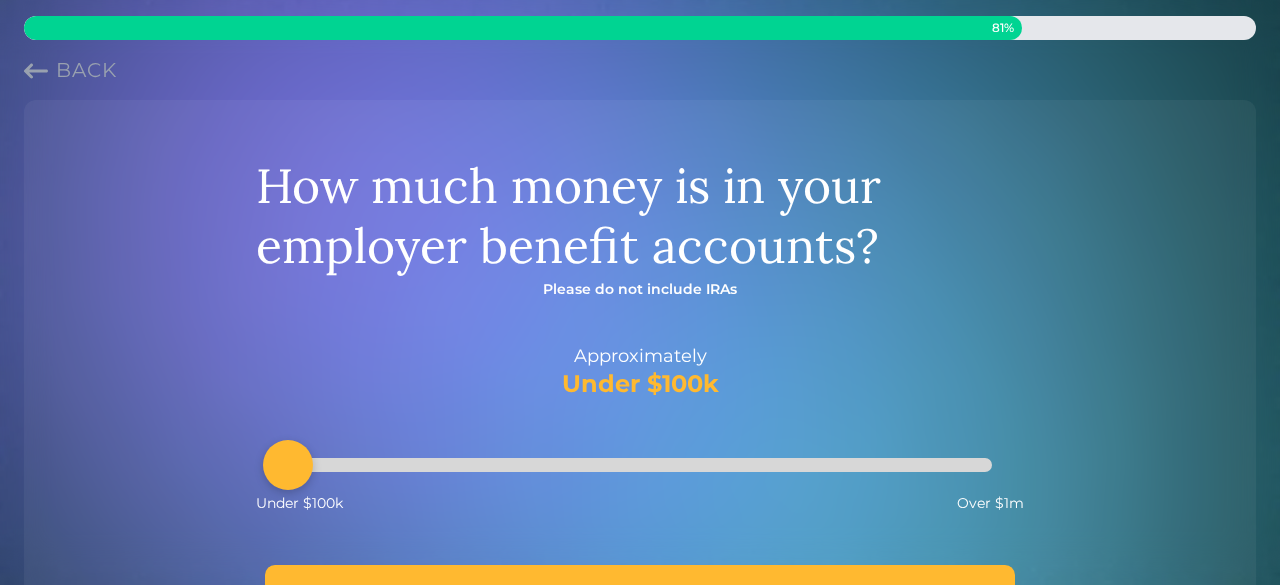 drag, startPoint x: 409, startPoint y: 476, endPoint x: 250, endPoint y: 471, distance: 159.0786 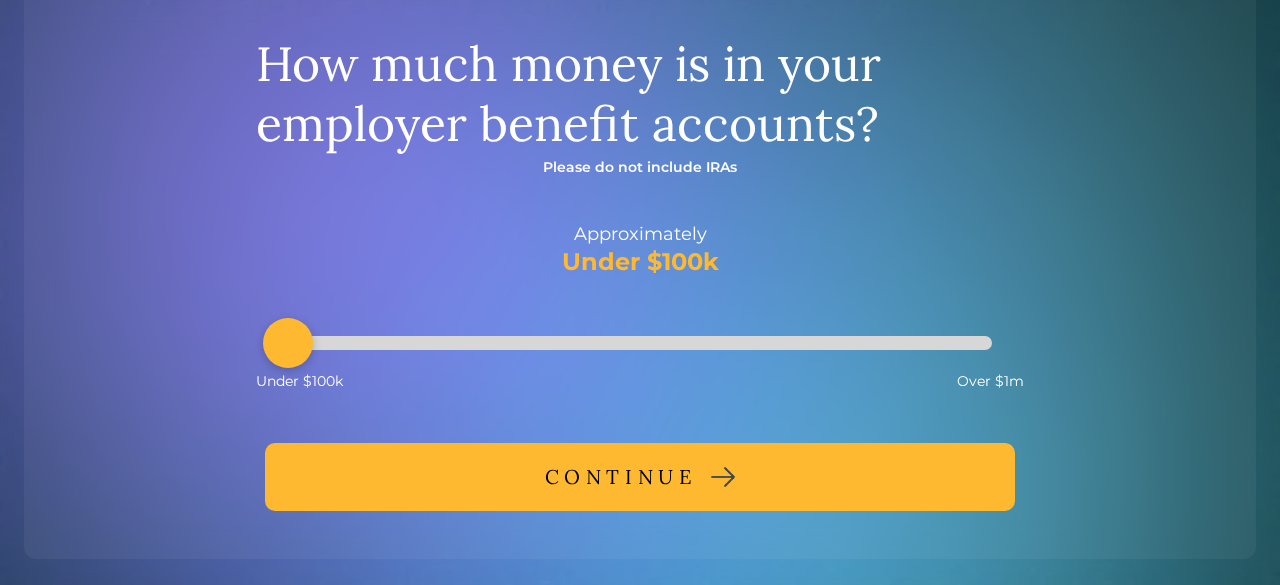 scroll, scrollTop: 180, scrollLeft: 0, axis: vertical 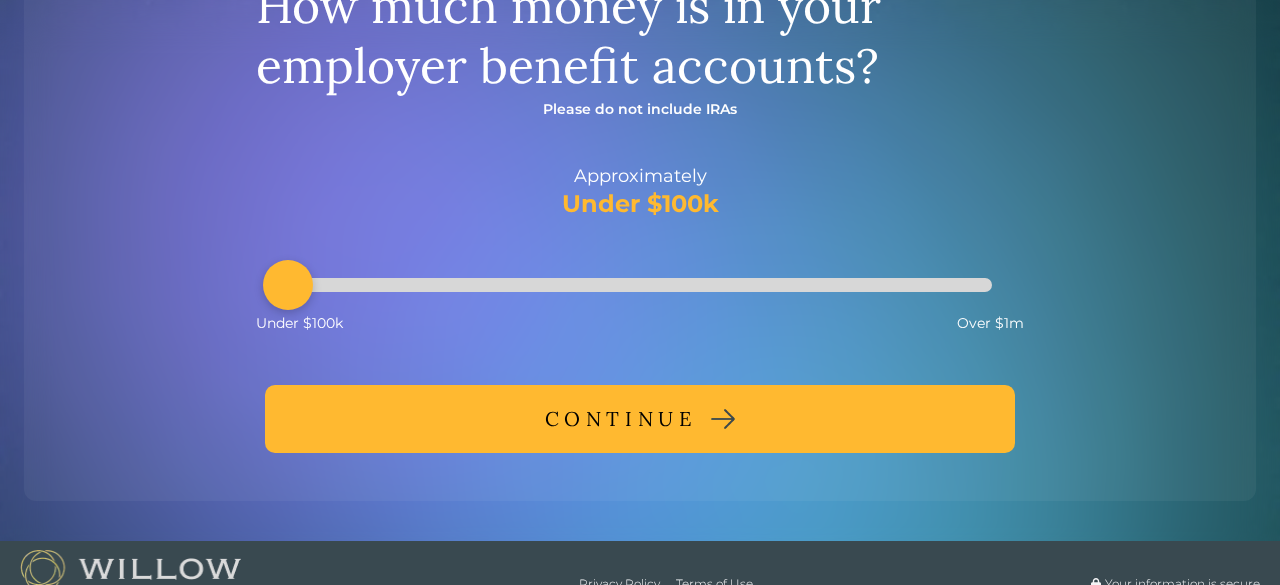 click on "CONTINUE" at bounding box center (621, 419) 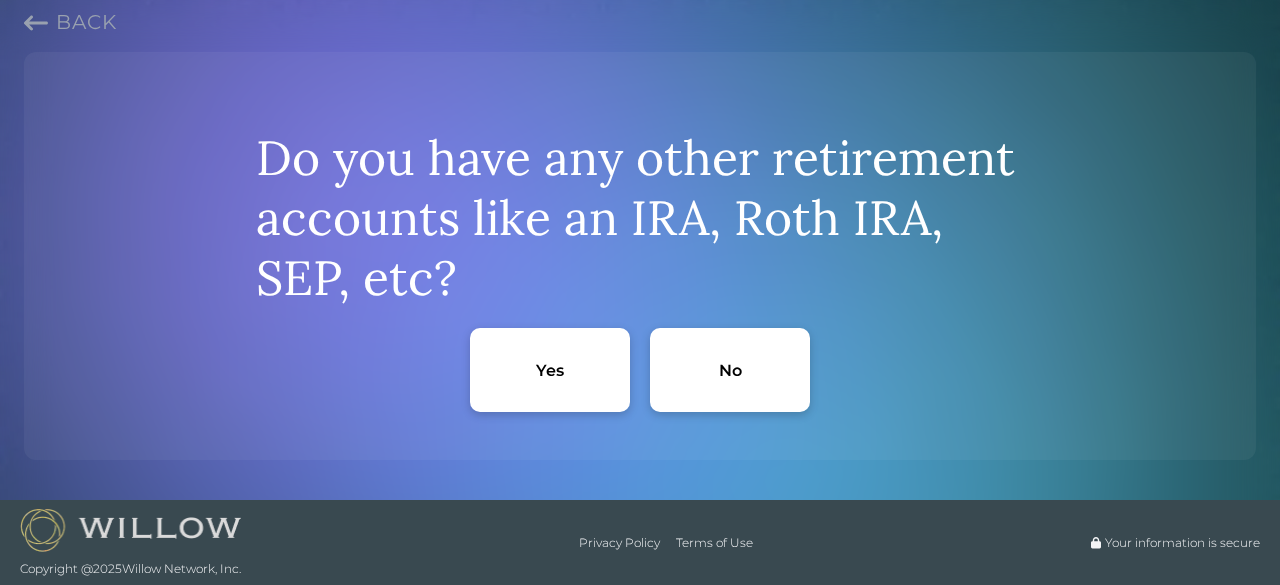 scroll, scrollTop: 49, scrollLeft: 0, axis: vertical 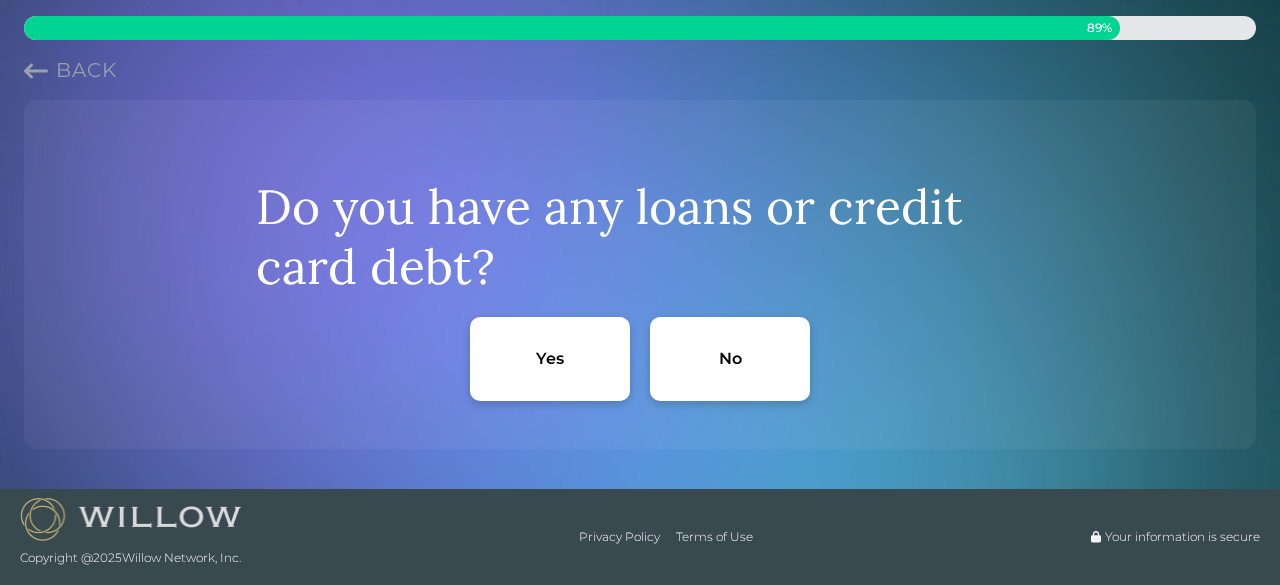 click on "Yes" at bounding box center (550, 359) 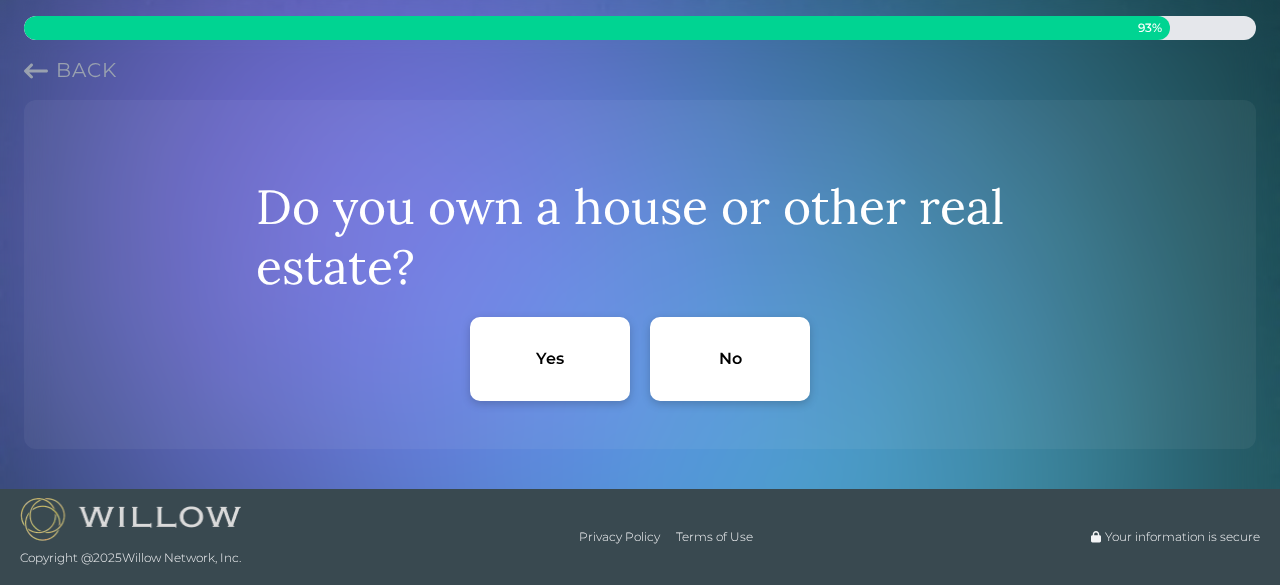click on "No" at bounding box center [730, 359] 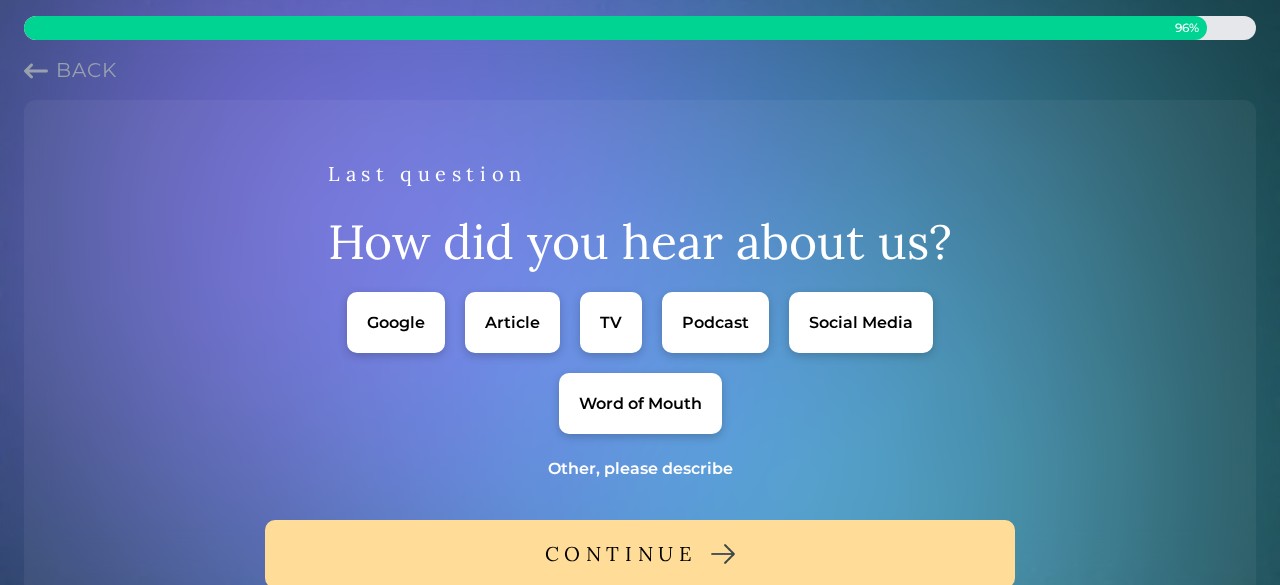 click on "Google" at bounding box center [396, 322] 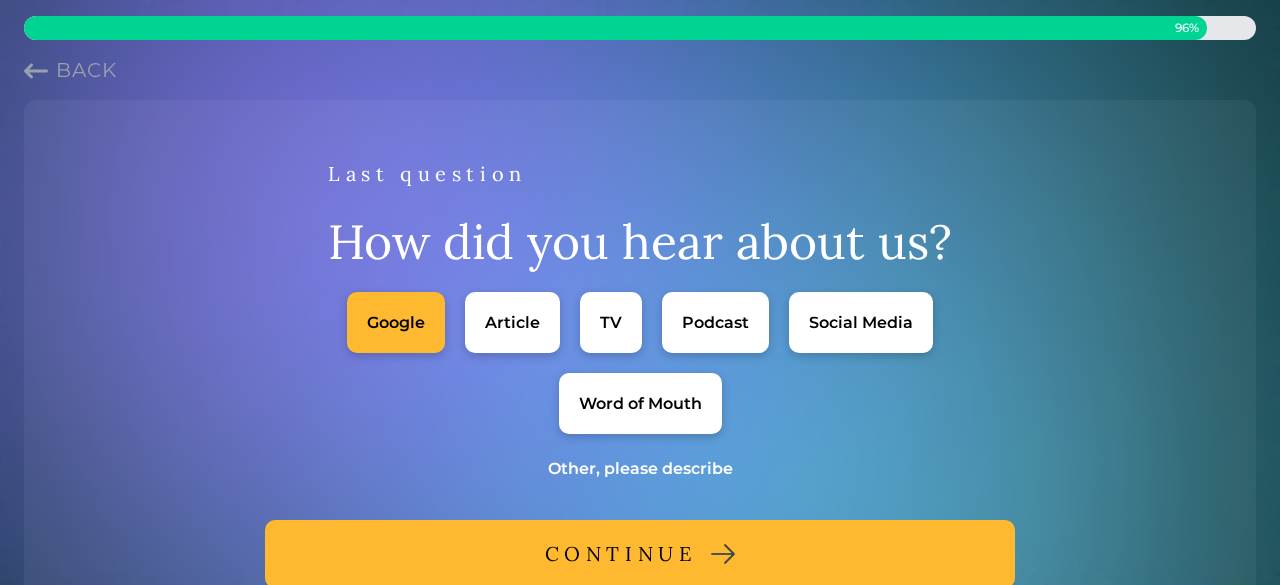 click on "CONTINUE" at bounding box center (621, 554) 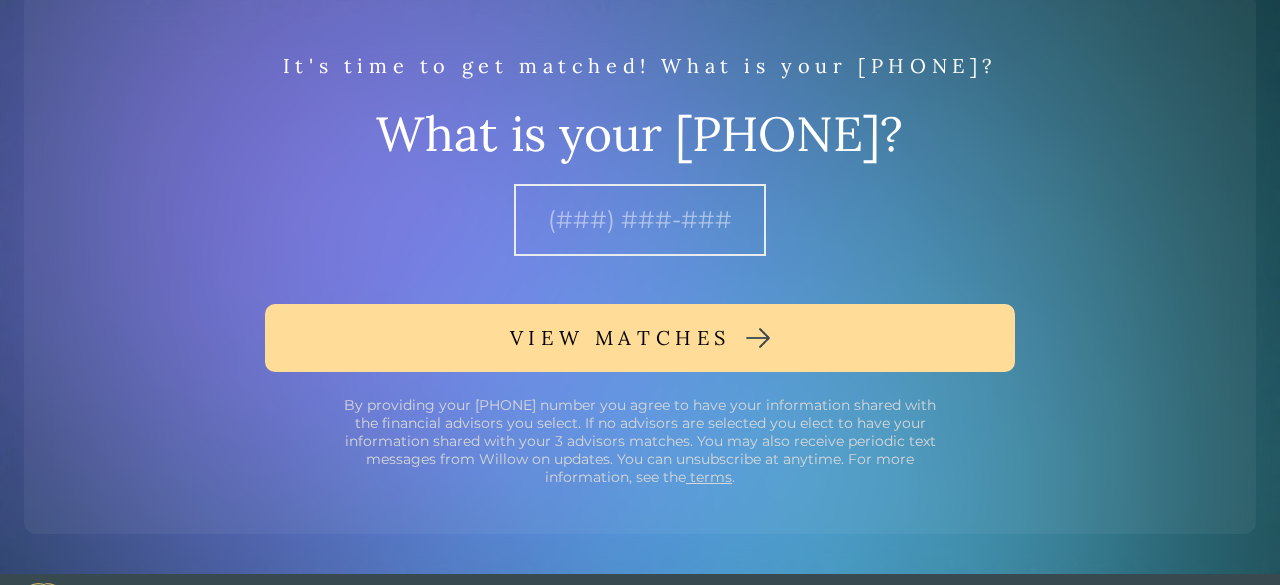 scroll, scrollTop: 109, scrollLeft: 0, axis: vertical 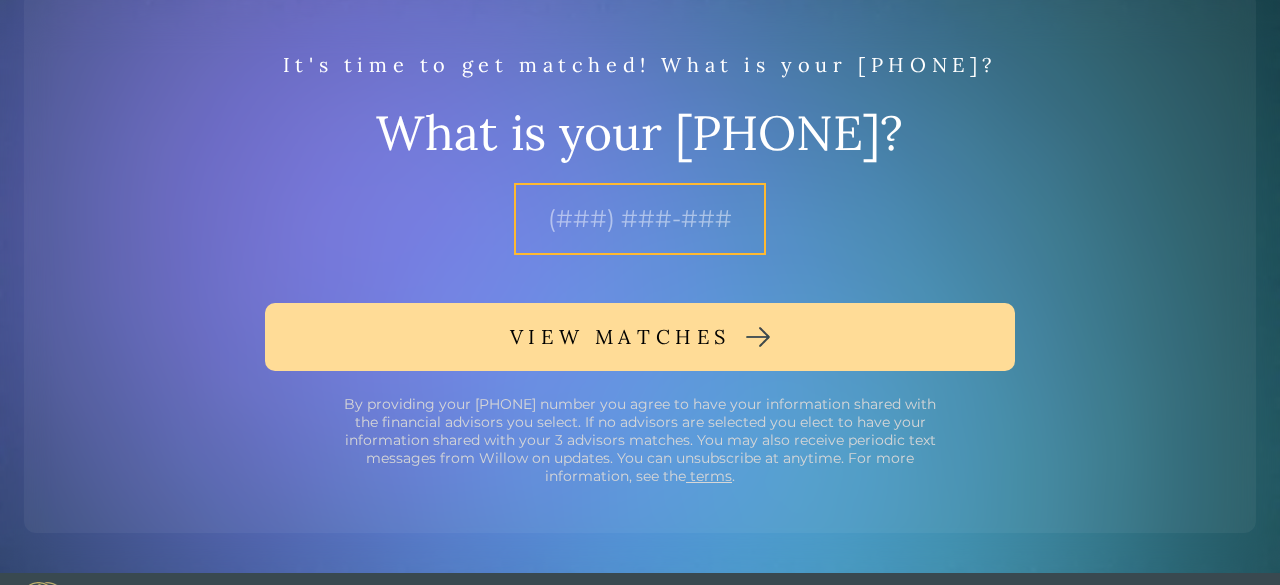 click at bounding box center [640, 219] 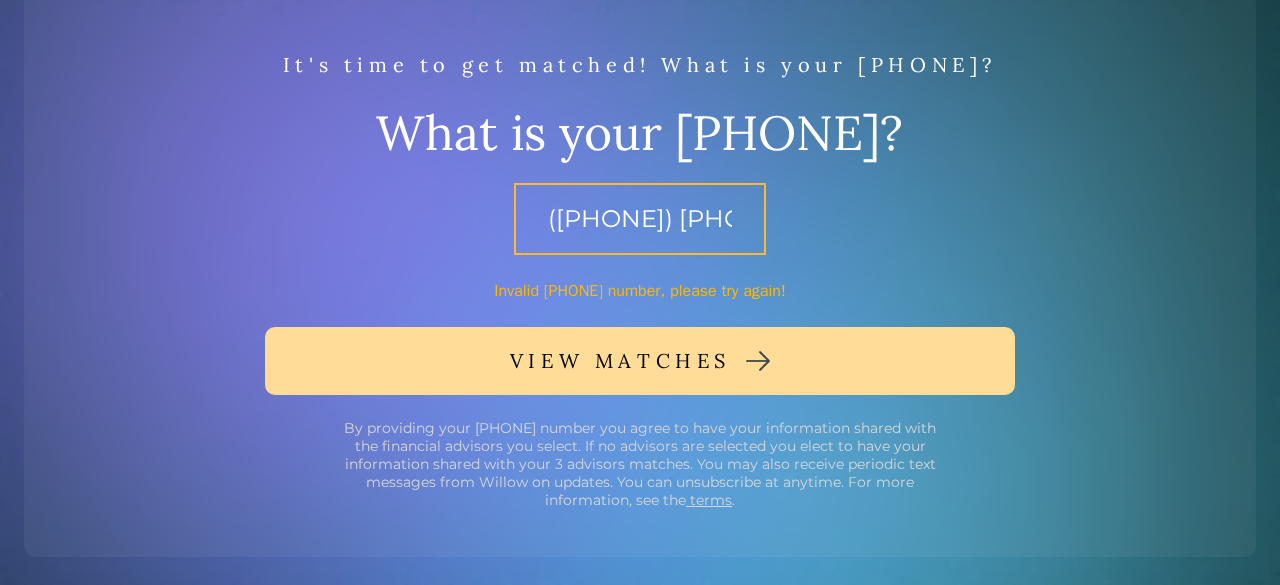 type on "([PHONE]) [PHONE]-[PHONE]" 